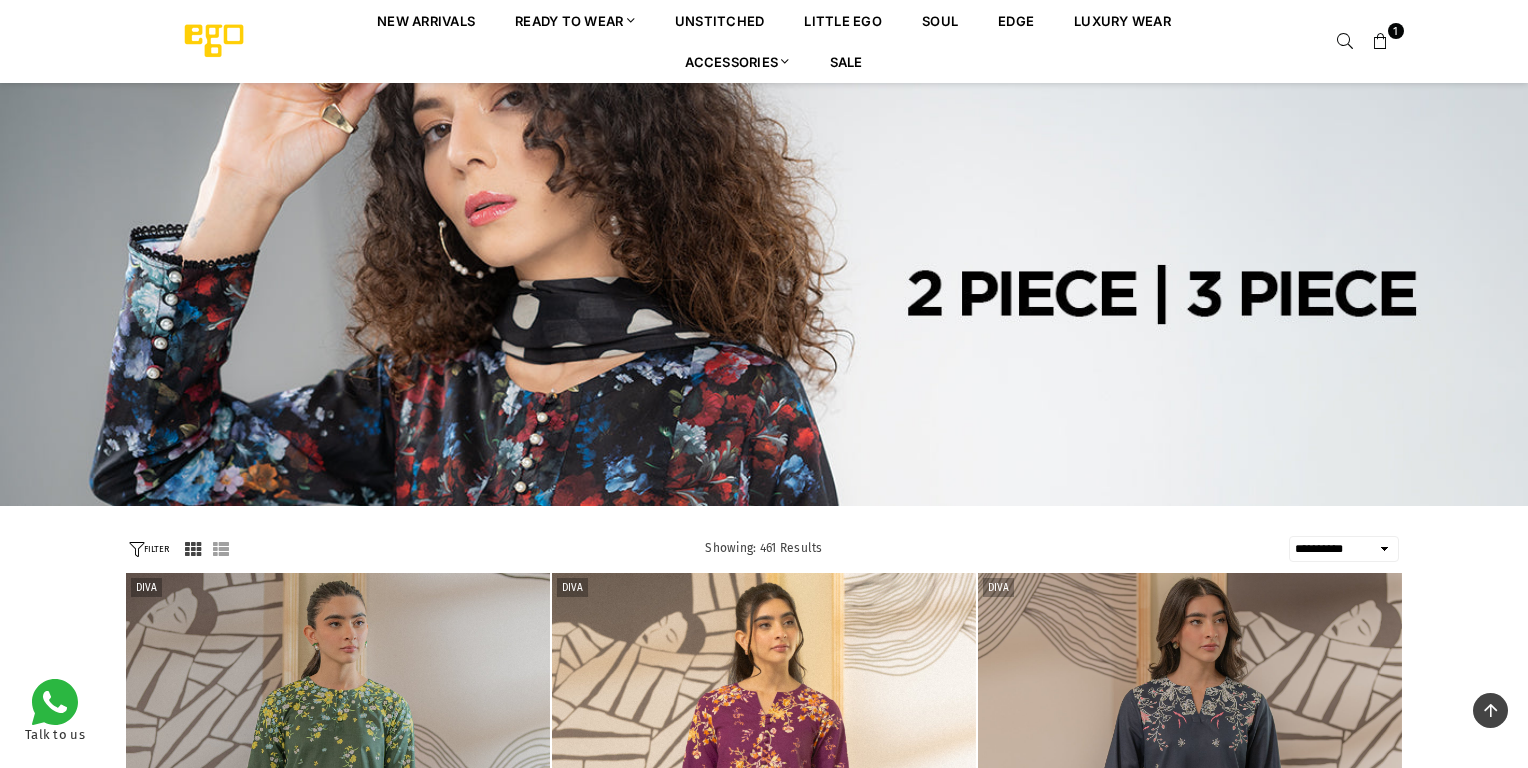 select on "**********" 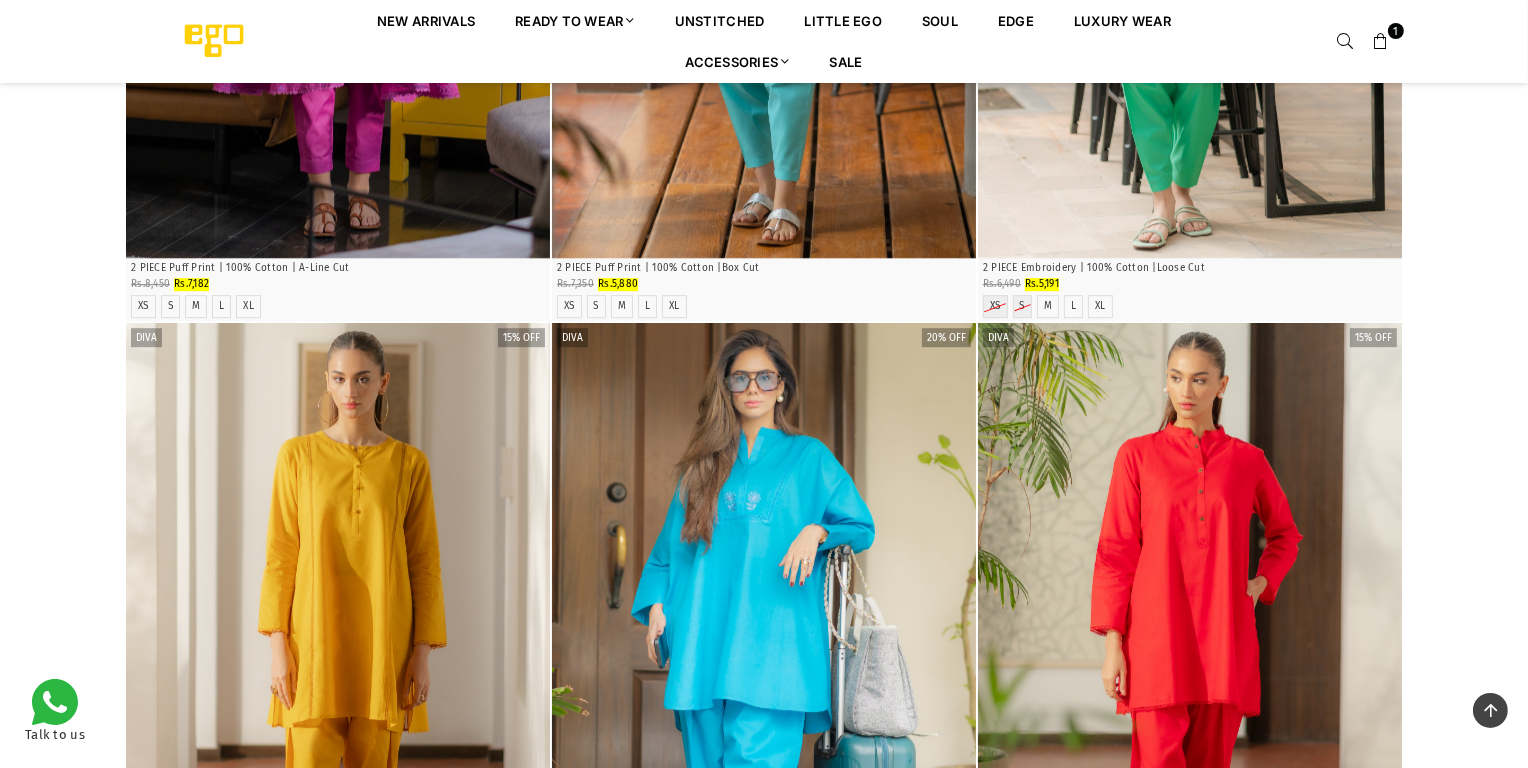 scroll, scrollTop: 49095, scrollLeft: 0, axis: vertical 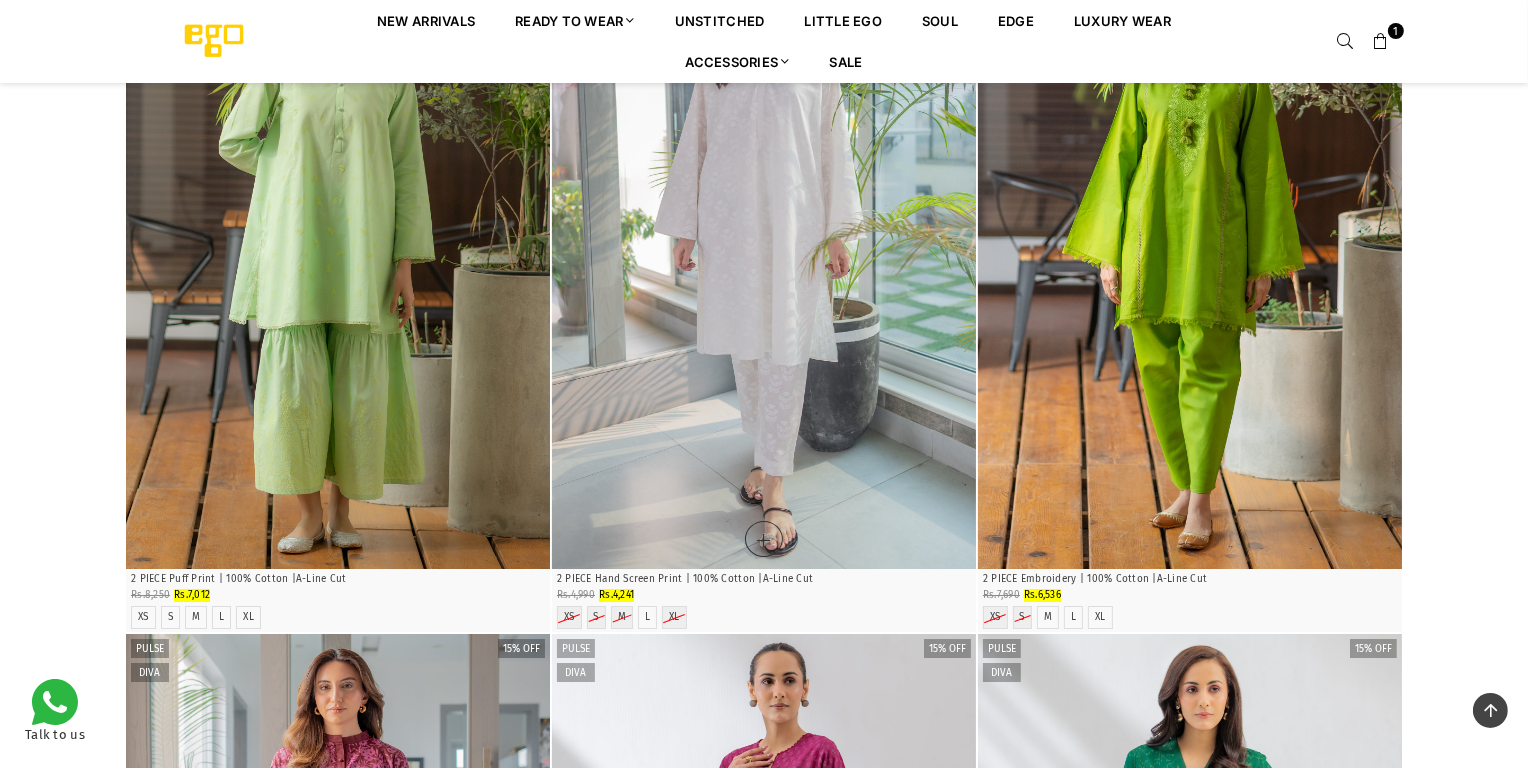 click at bounding box center (764, 251) 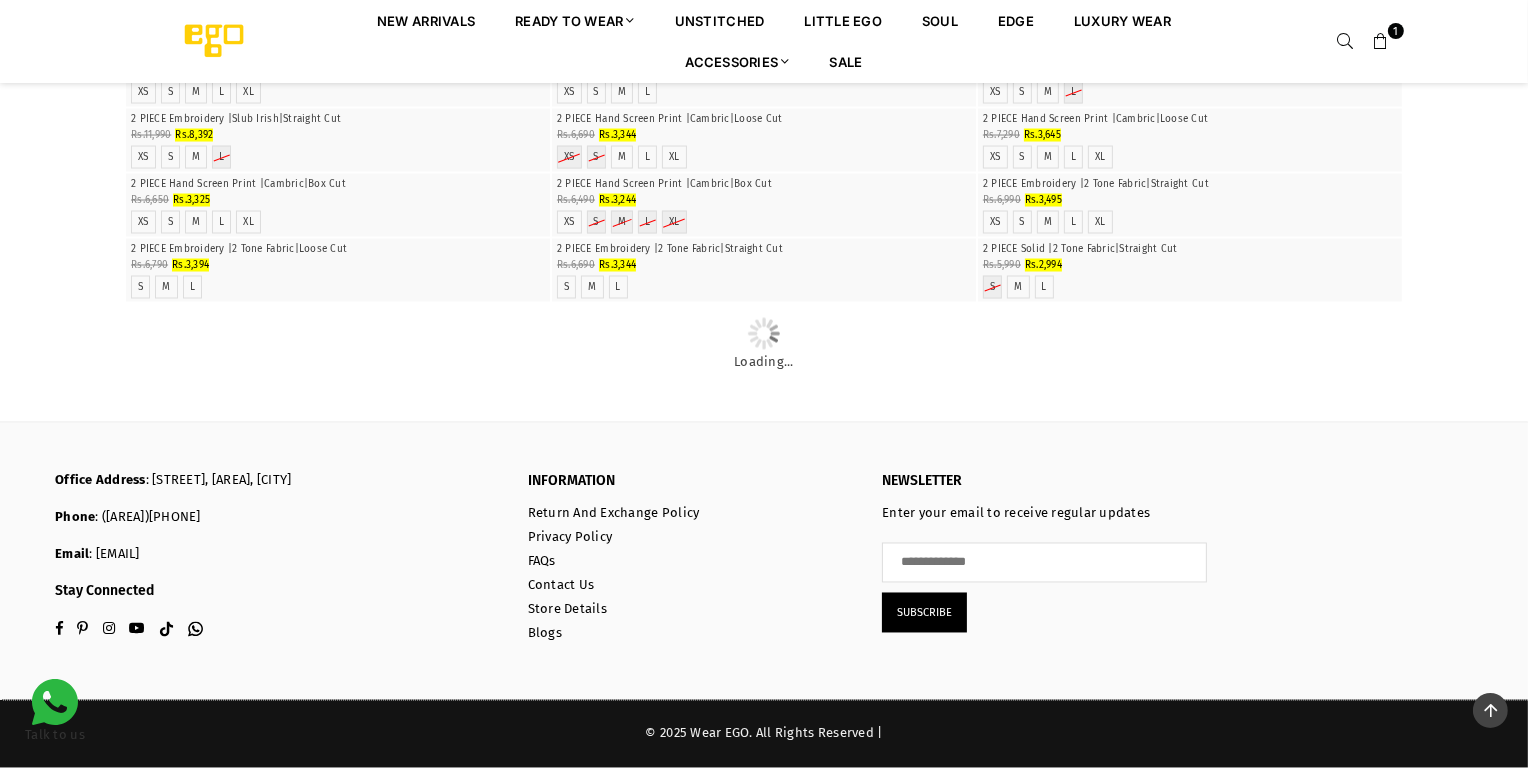 scroll, scrollTop: 60891, scrollLeft: 0, axis: vertical 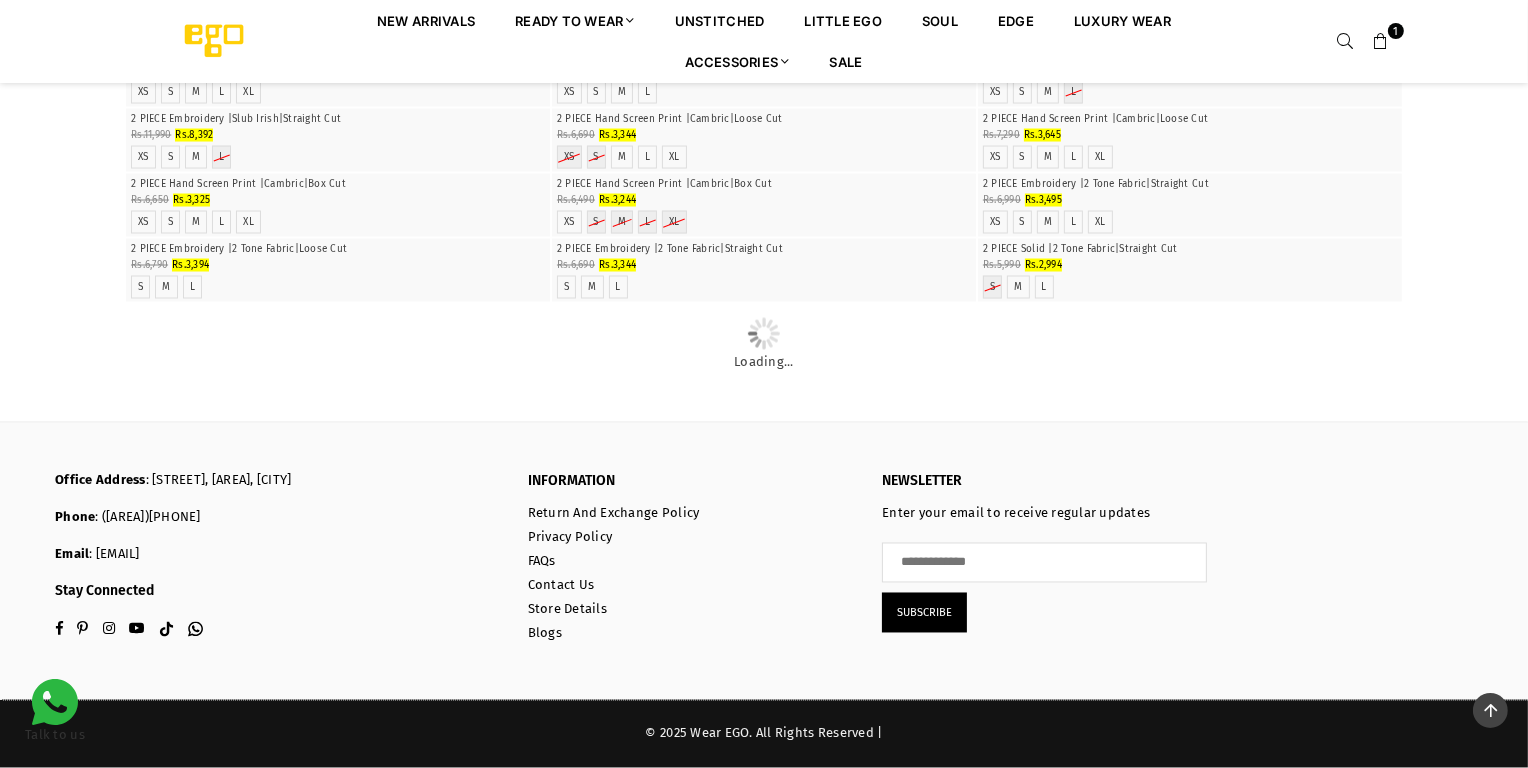 click at bounding box center [338, 174] 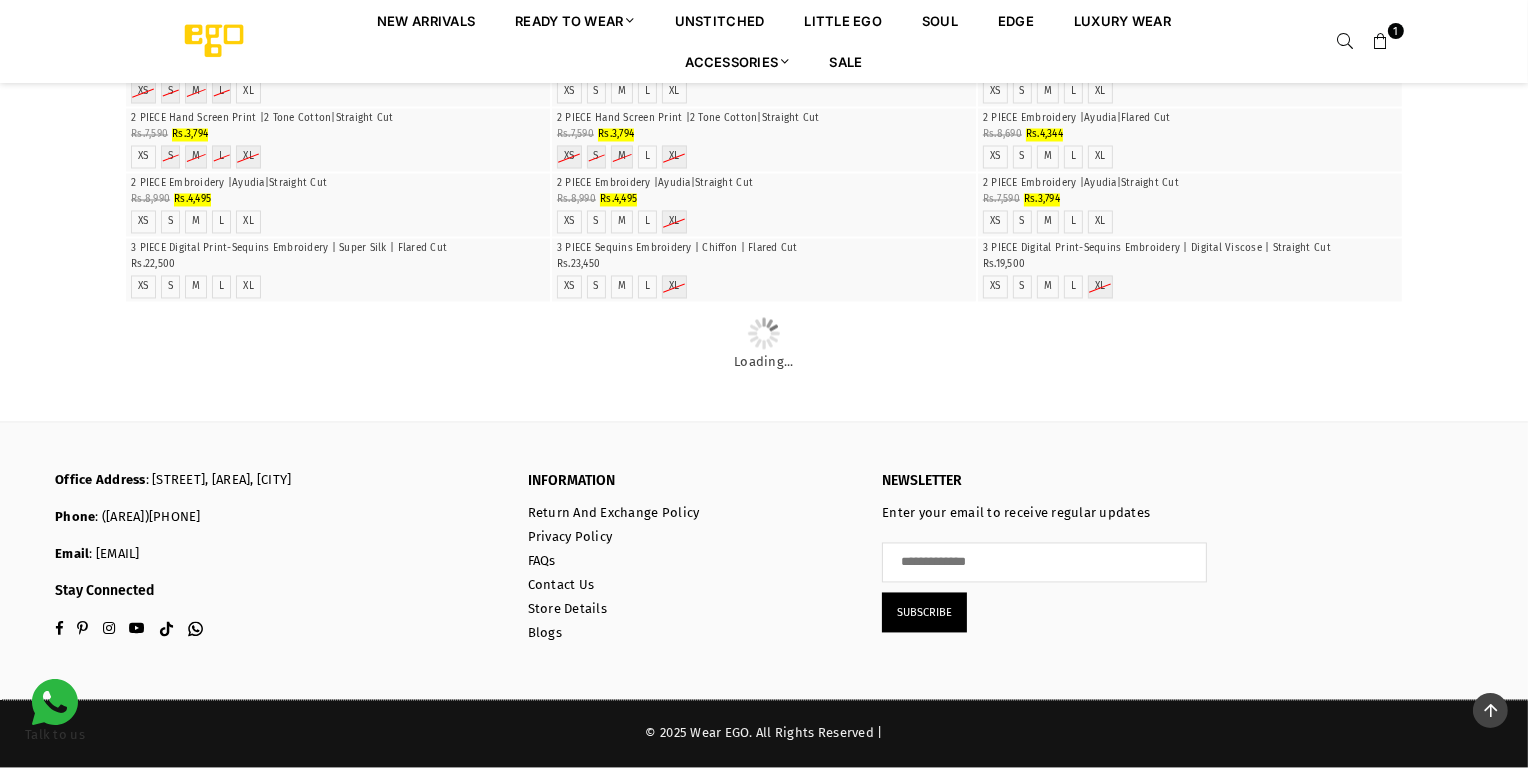 scroll, scrollTop: 61437, scrollLeft: 0, axis: vertical 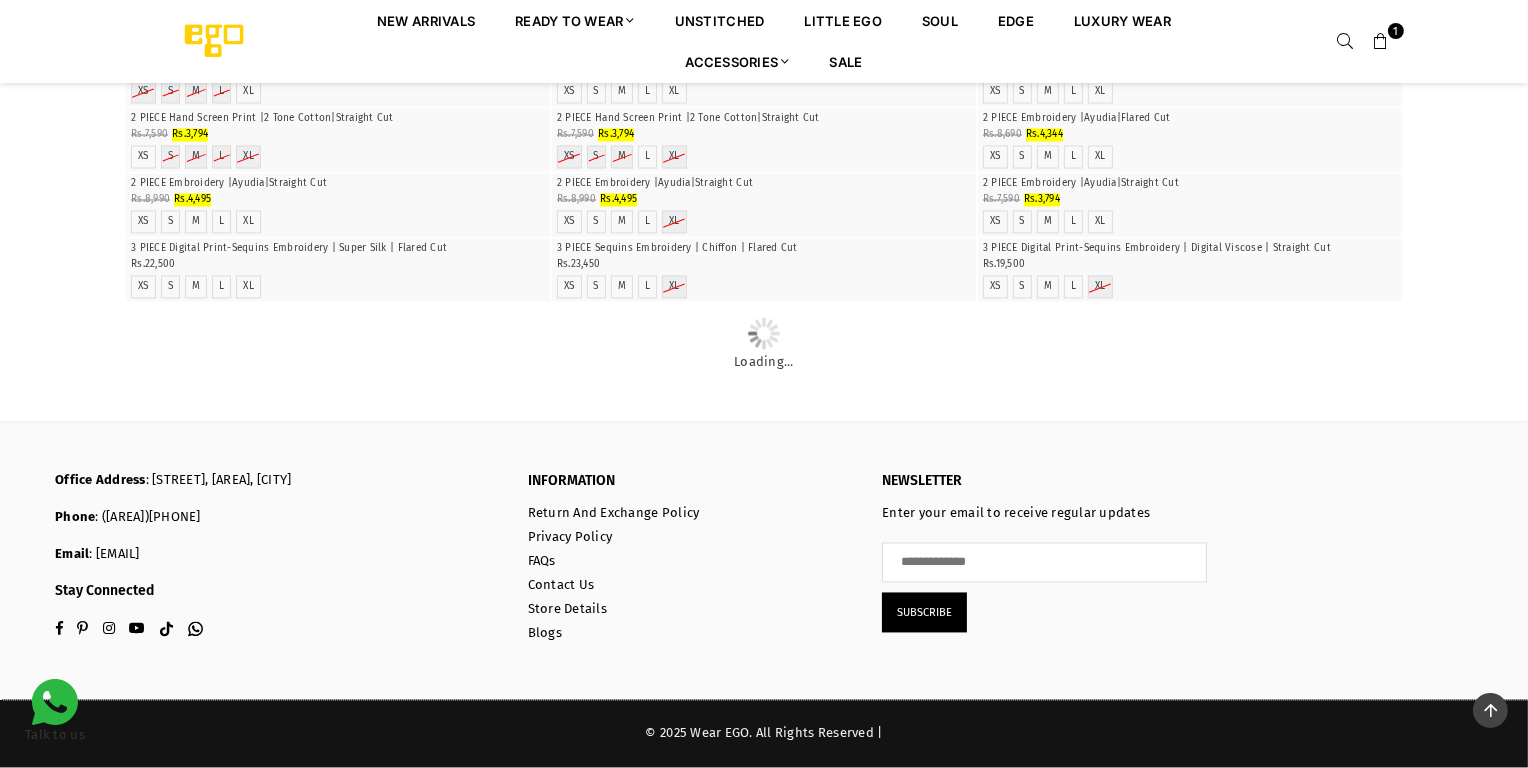 click at bounding box center [764, -21] 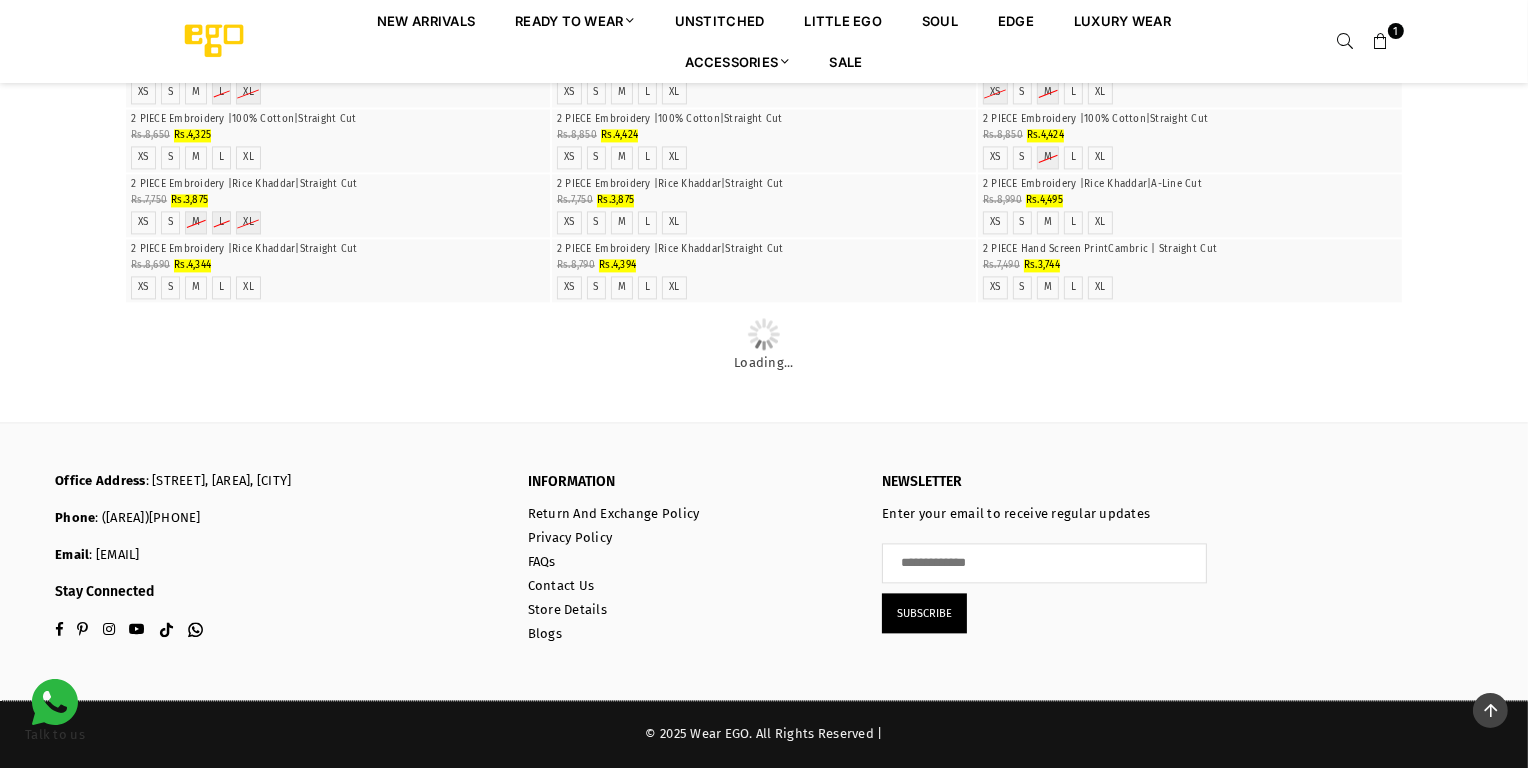 scroll, scrollTop: 68357, scrollLeft: 0, axis: vertical 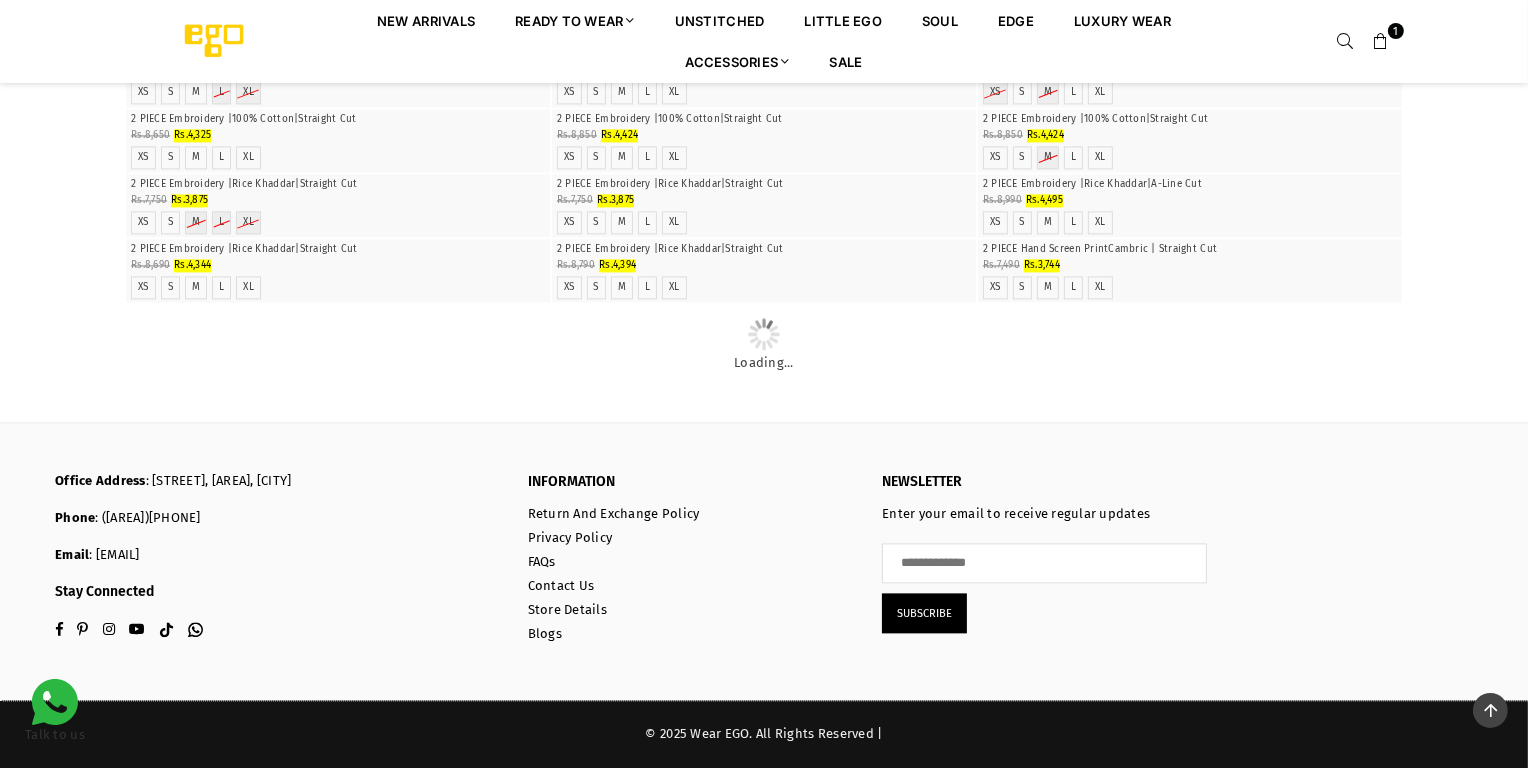 click at bounding box center [1190, 109] 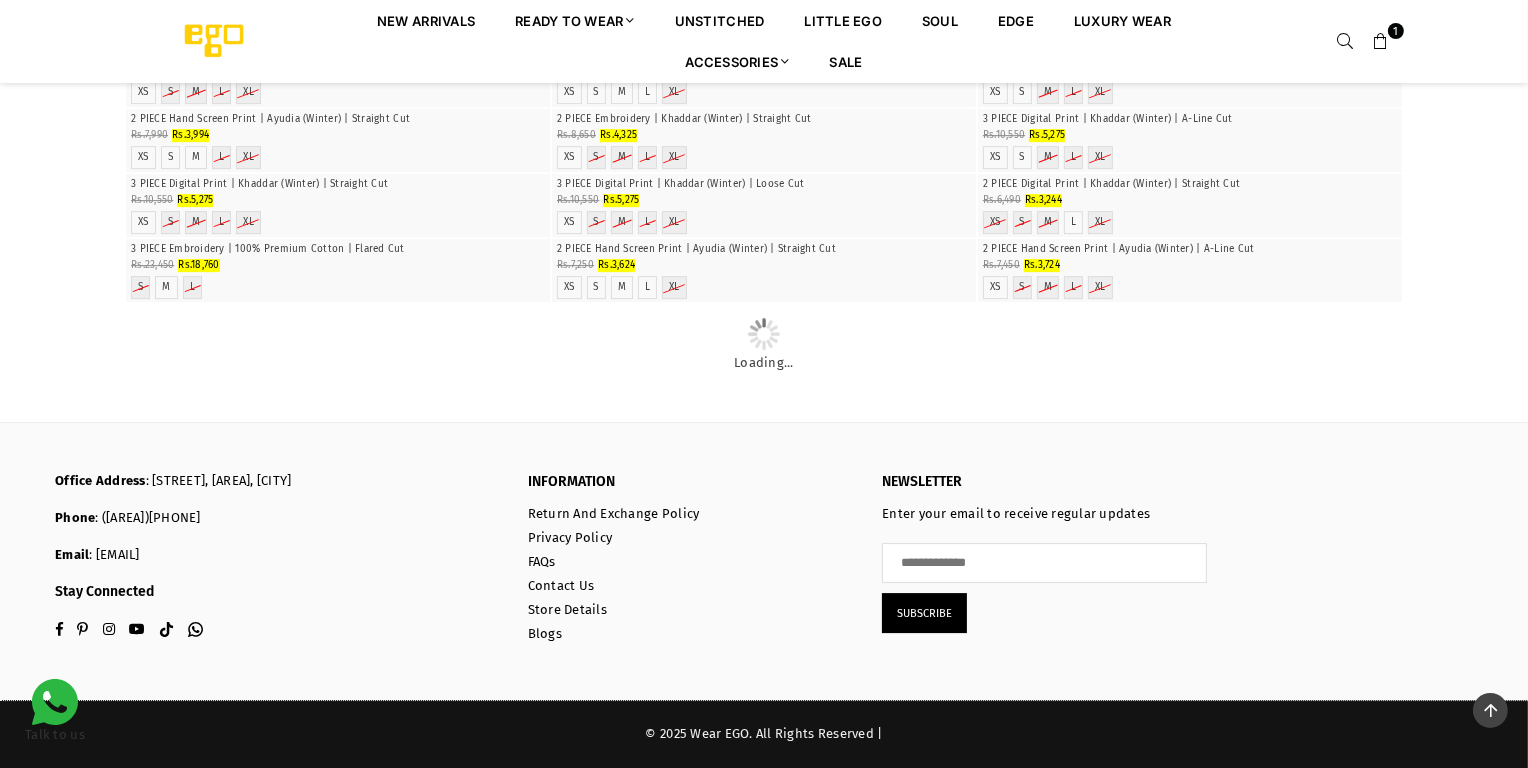 scroll, scrollTop: 92416, scrollLeft: 0, axis: vertical 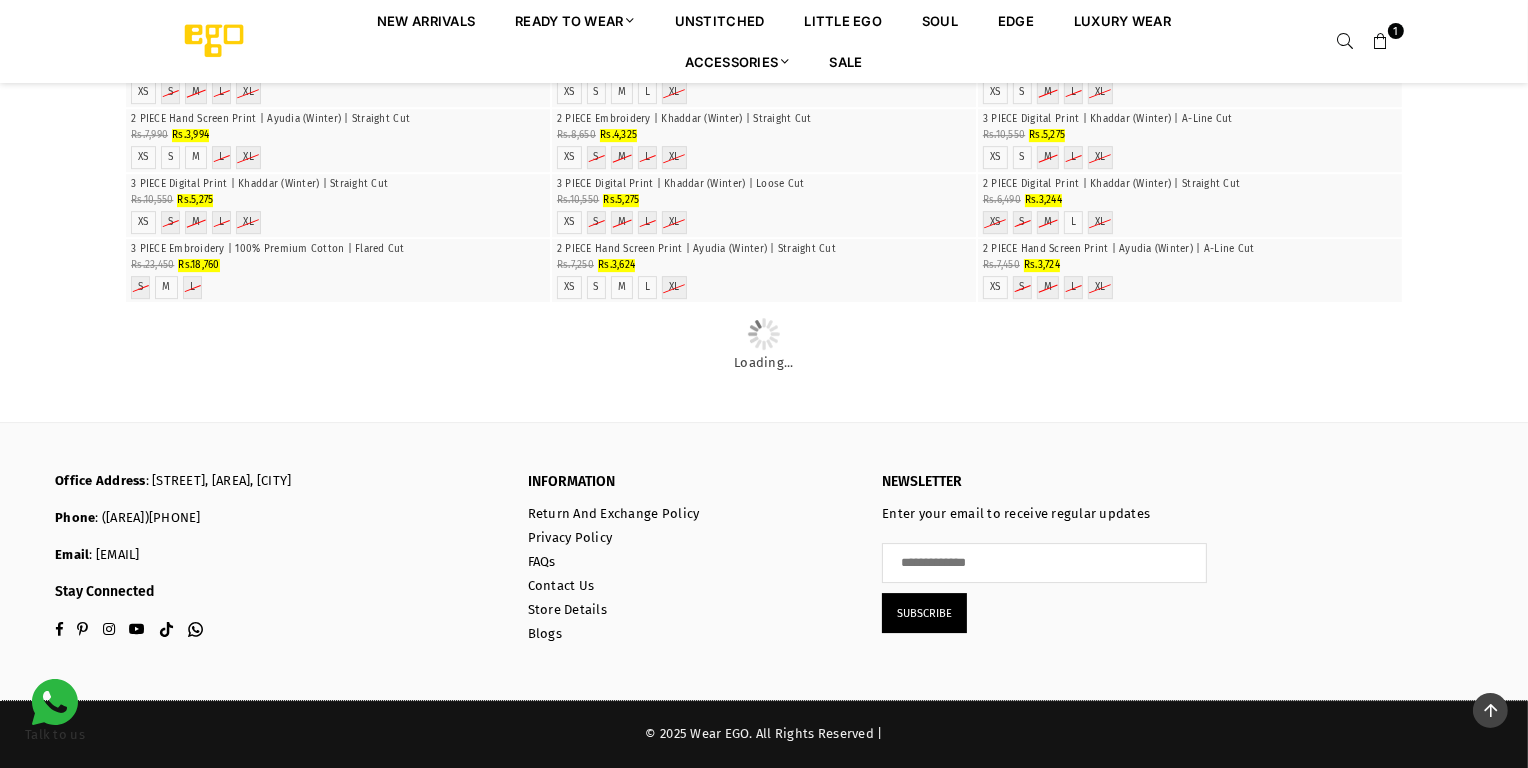click at bounding box center (764, -21) 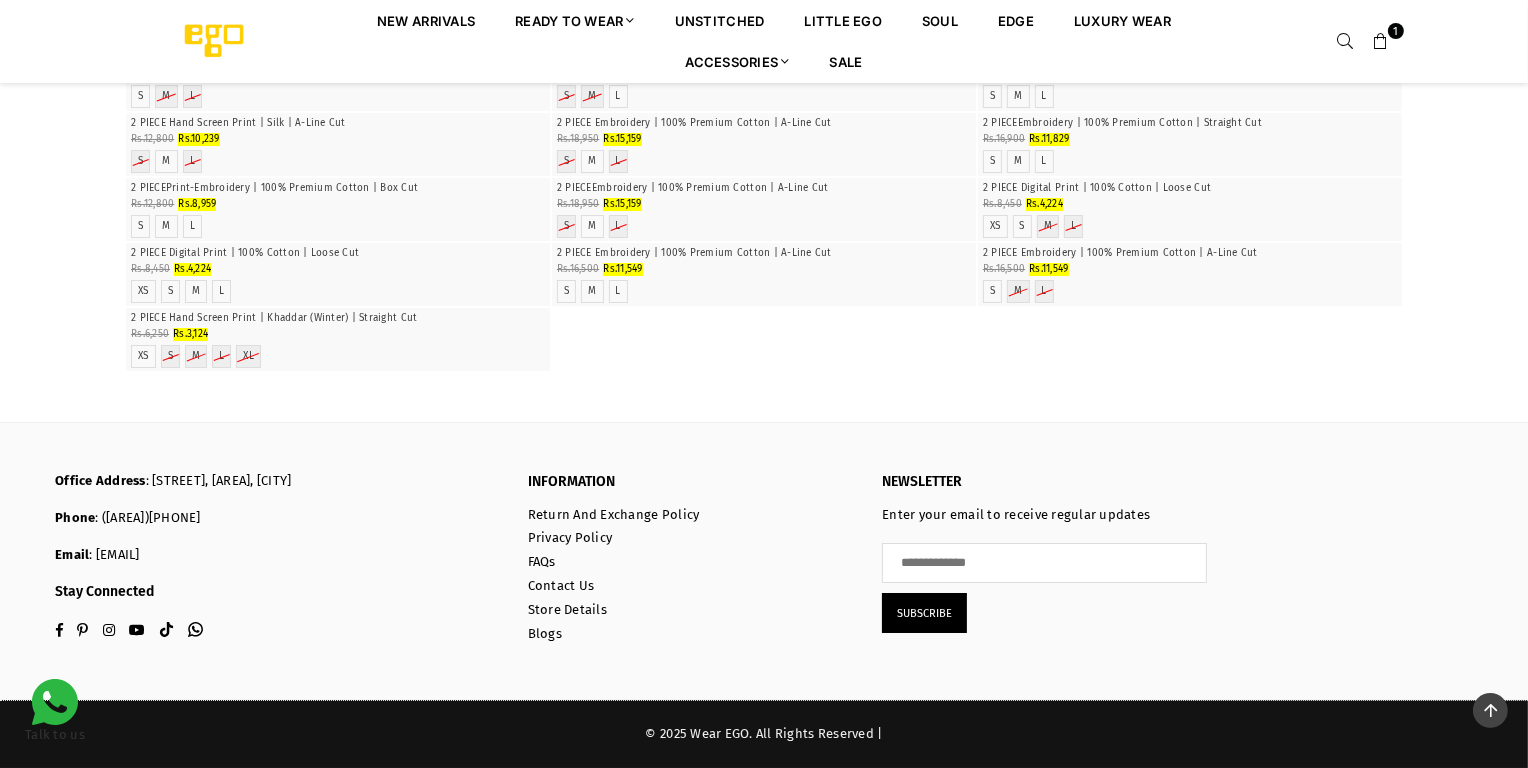 scroll, scrollTop: 105860, scrollLeft: 0, axis: vertical 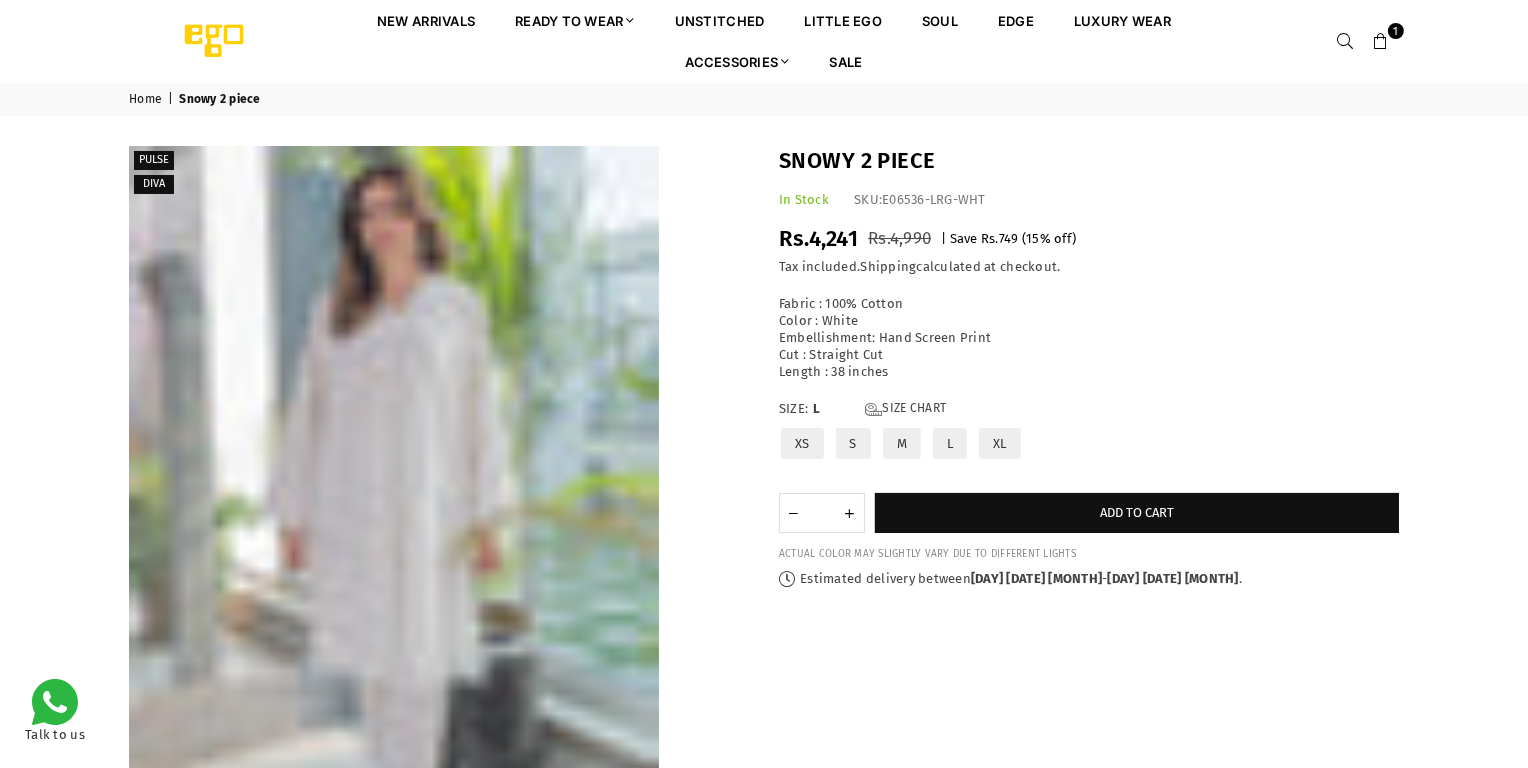click at bounding box center (709, 206) 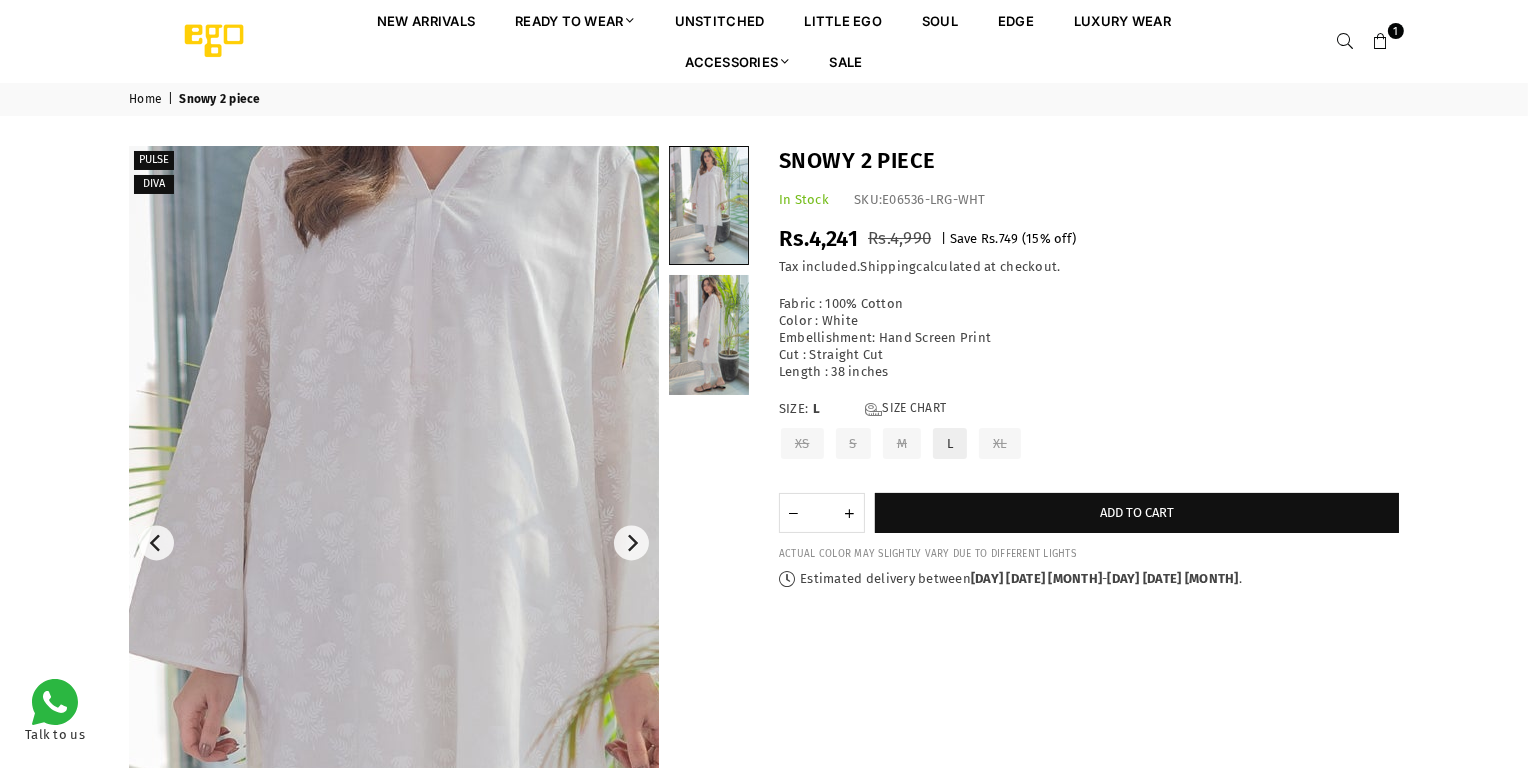 click at bounding box center [432, 706] 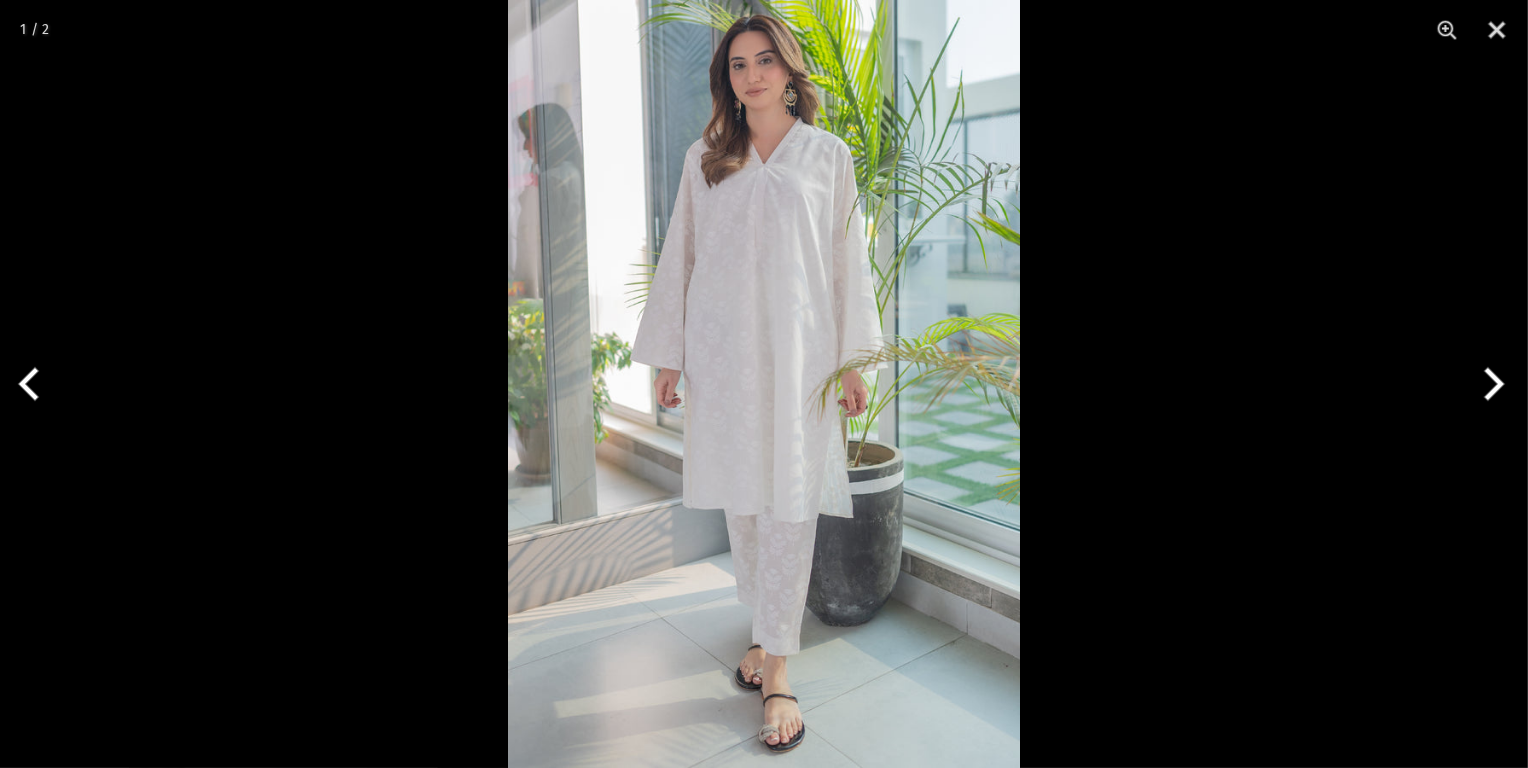 scroll, scrollTop: 0, scrollLeft: 0, axis: both 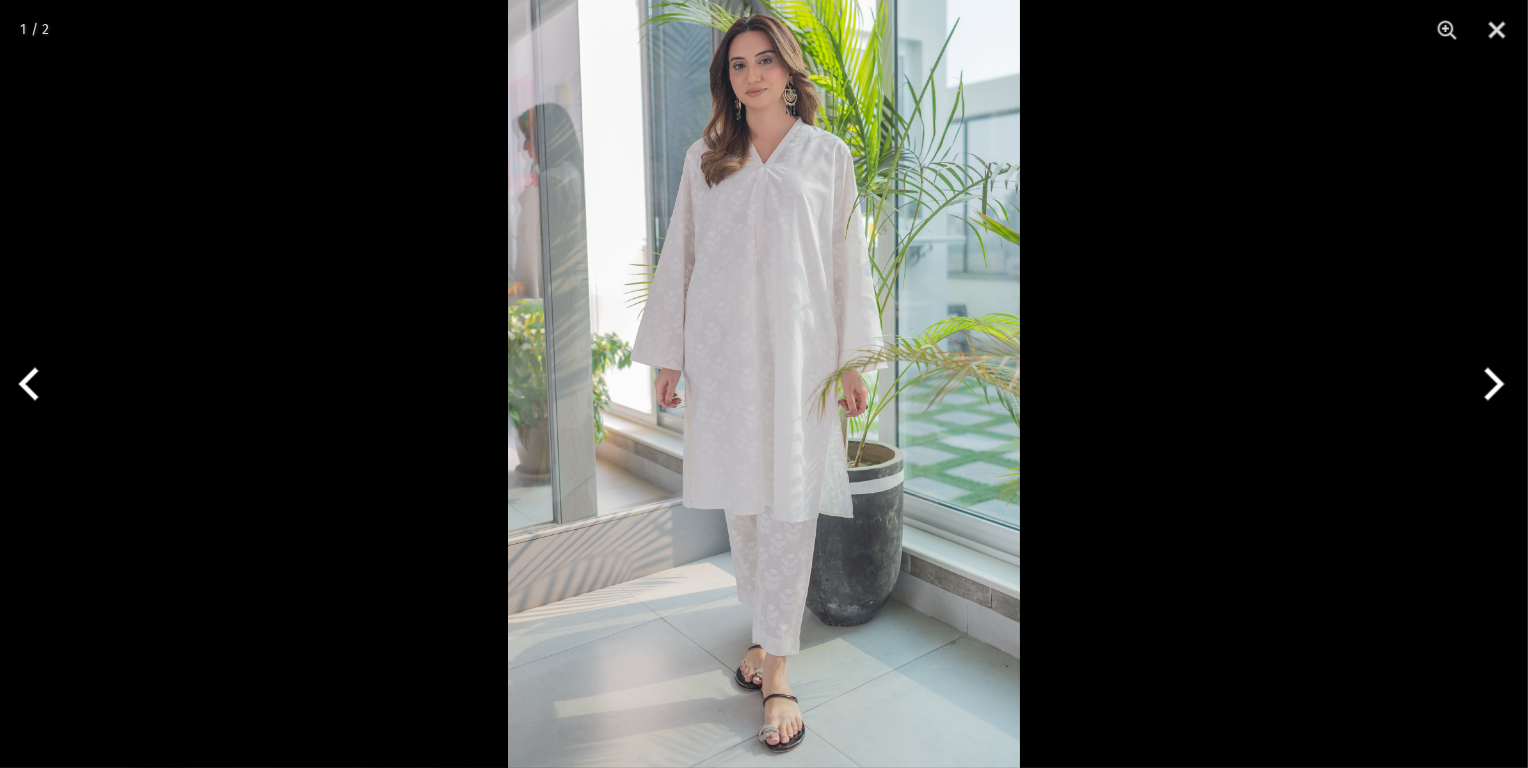 click at bounding box center (1490, 384) 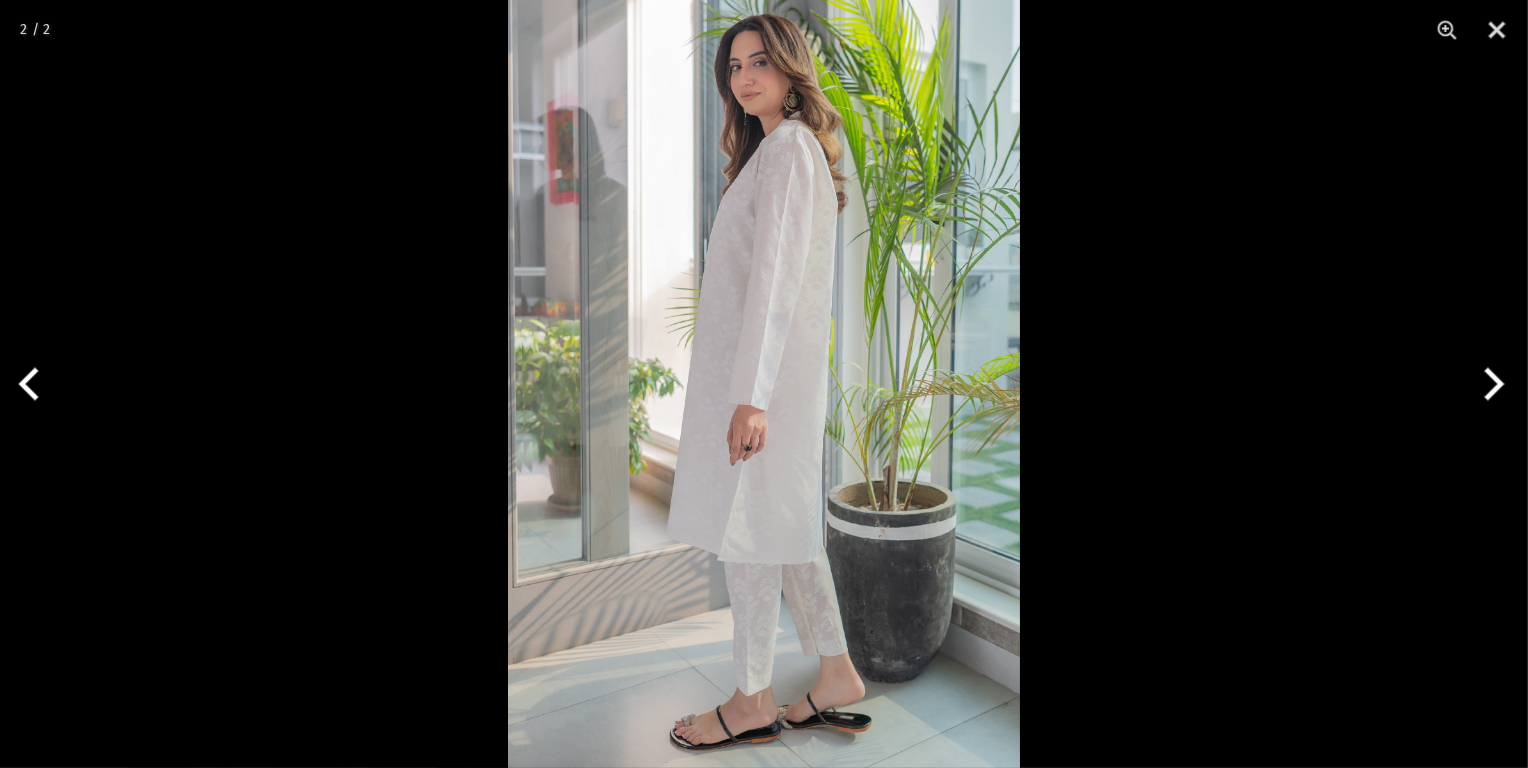 click at bounding box center (1490, 384) 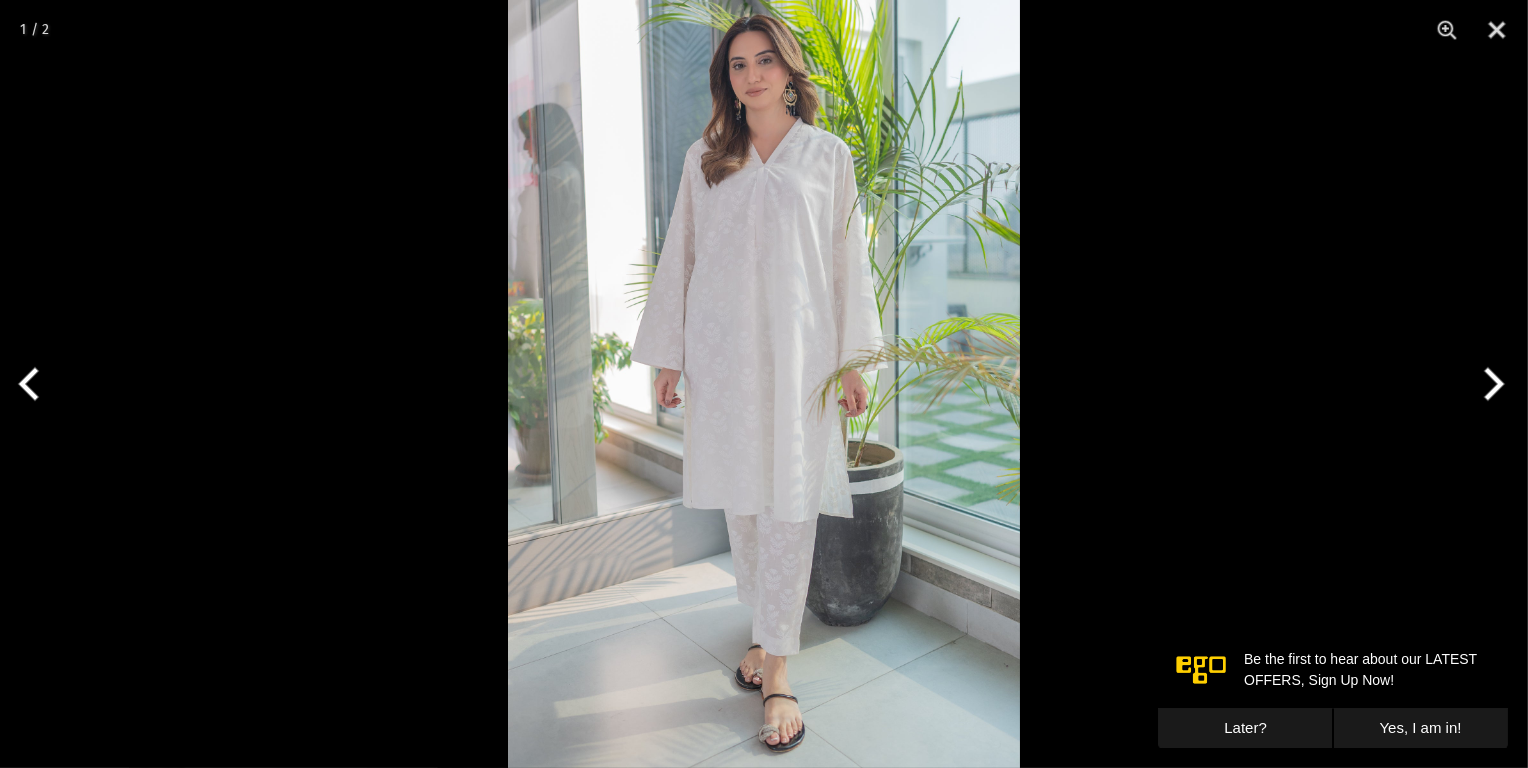 scroll, scrollTop: 0, scrollLeft: 0, axis: both 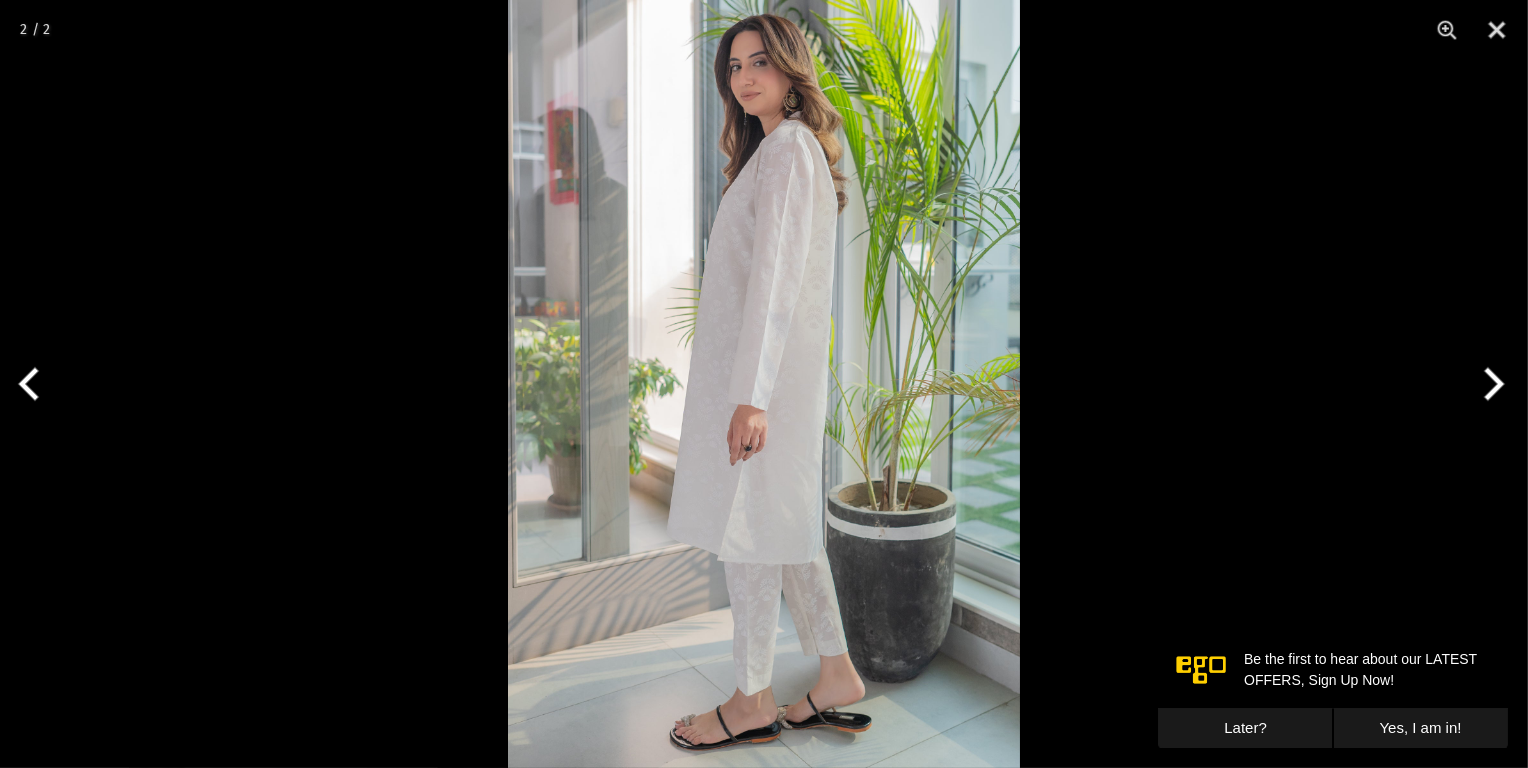 click at bounding box center [1490, 384] 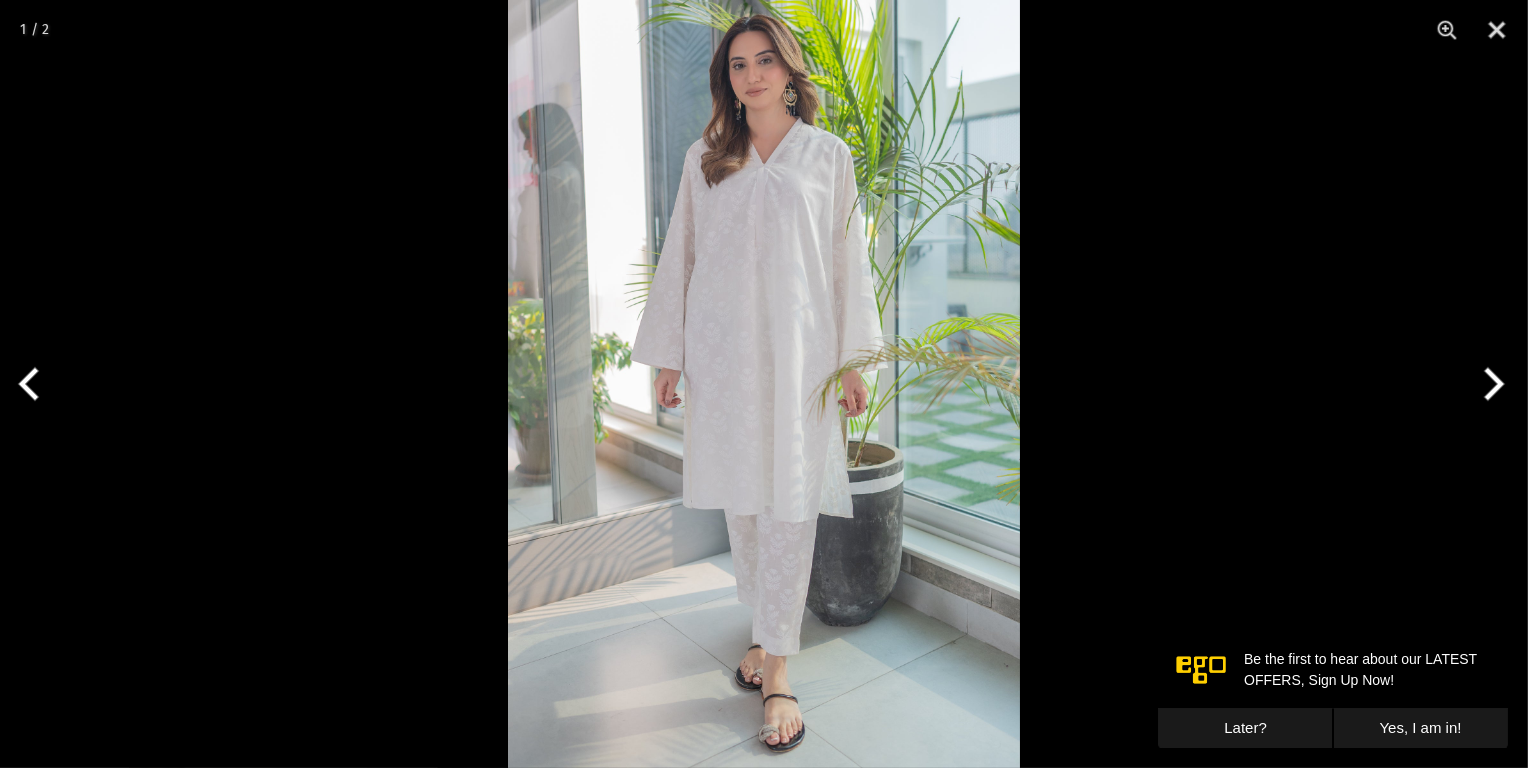 click at bounding box center (1490, 384) 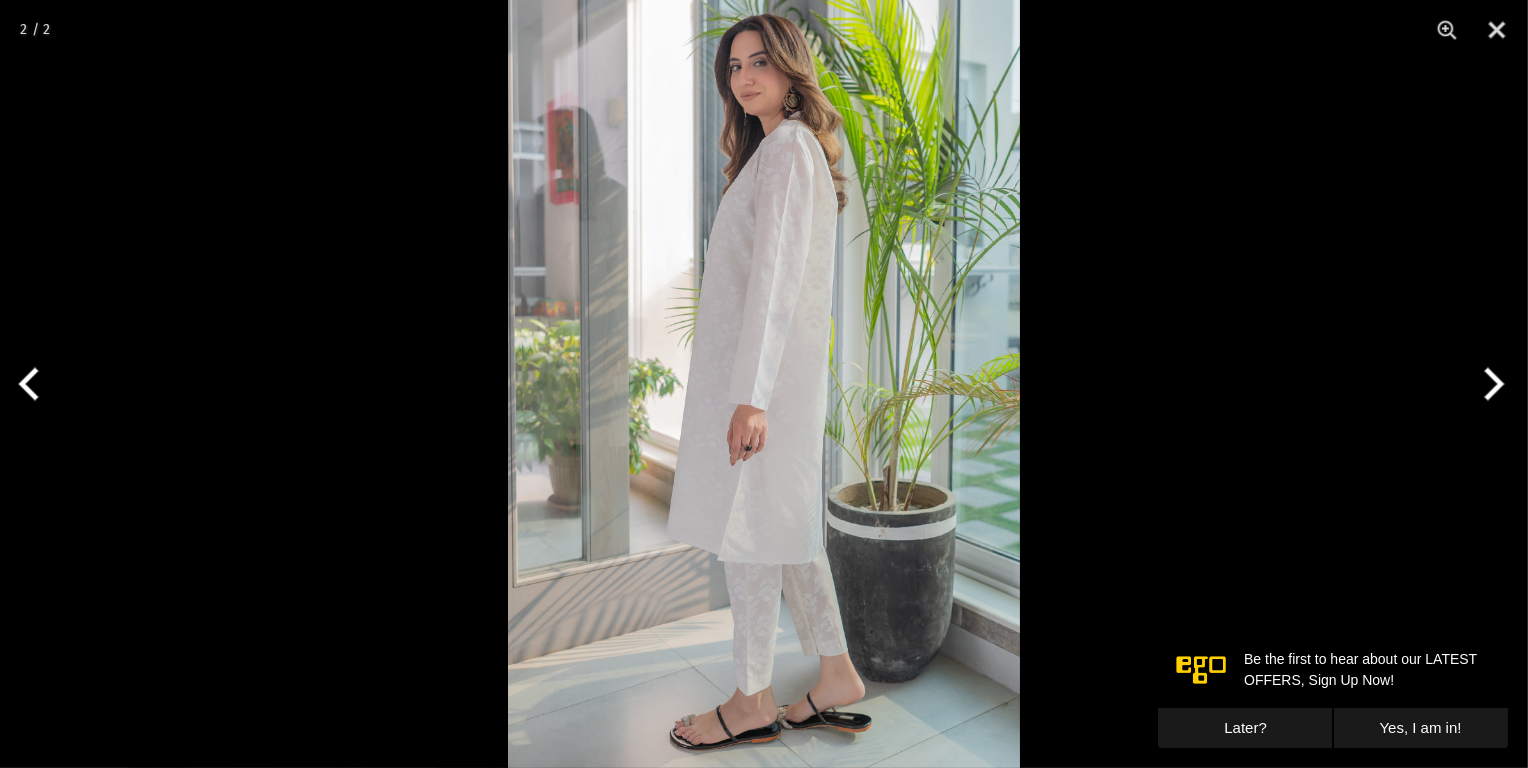 click at bounding box center (1490, 384) 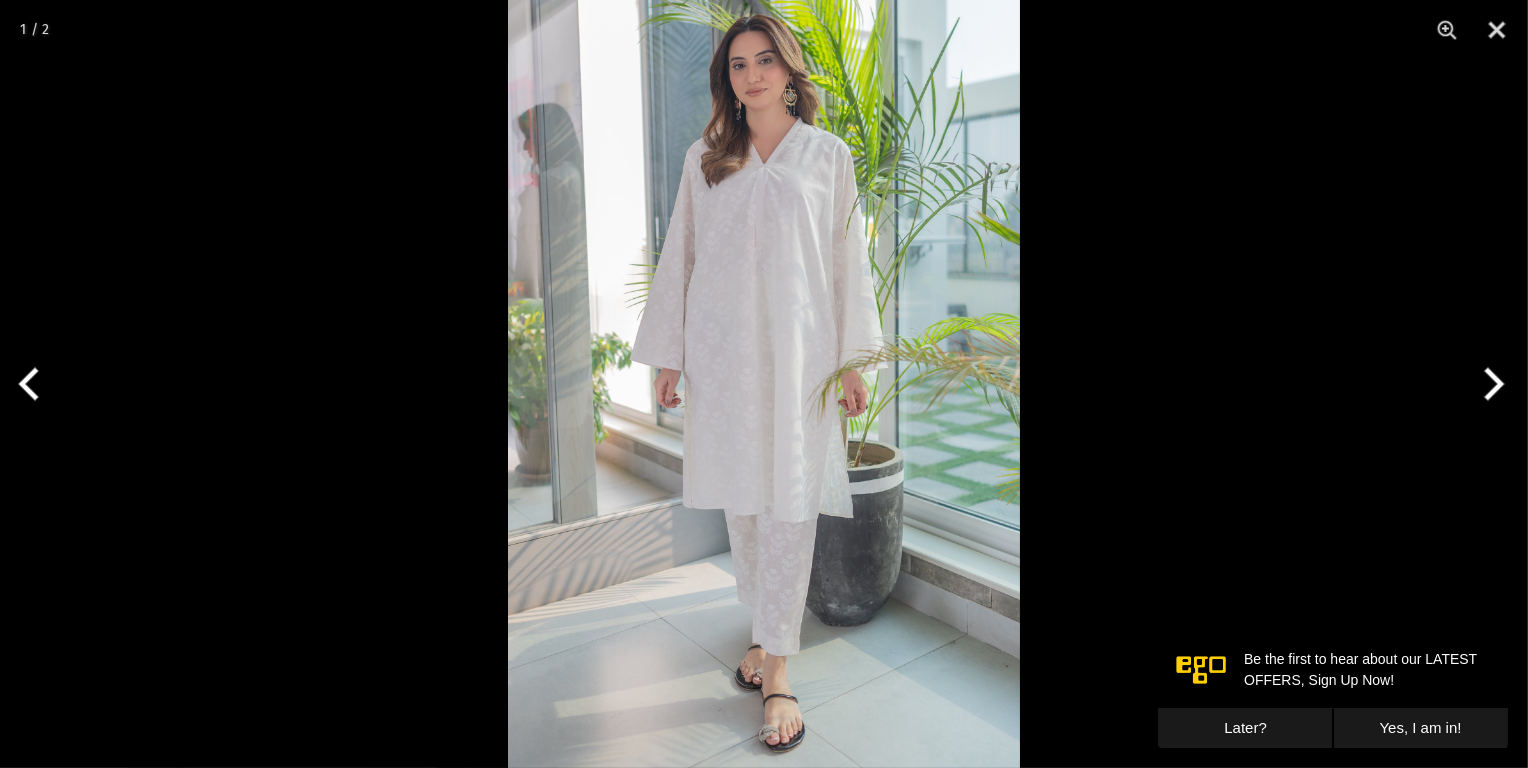 click at bounding box center (764, 384) 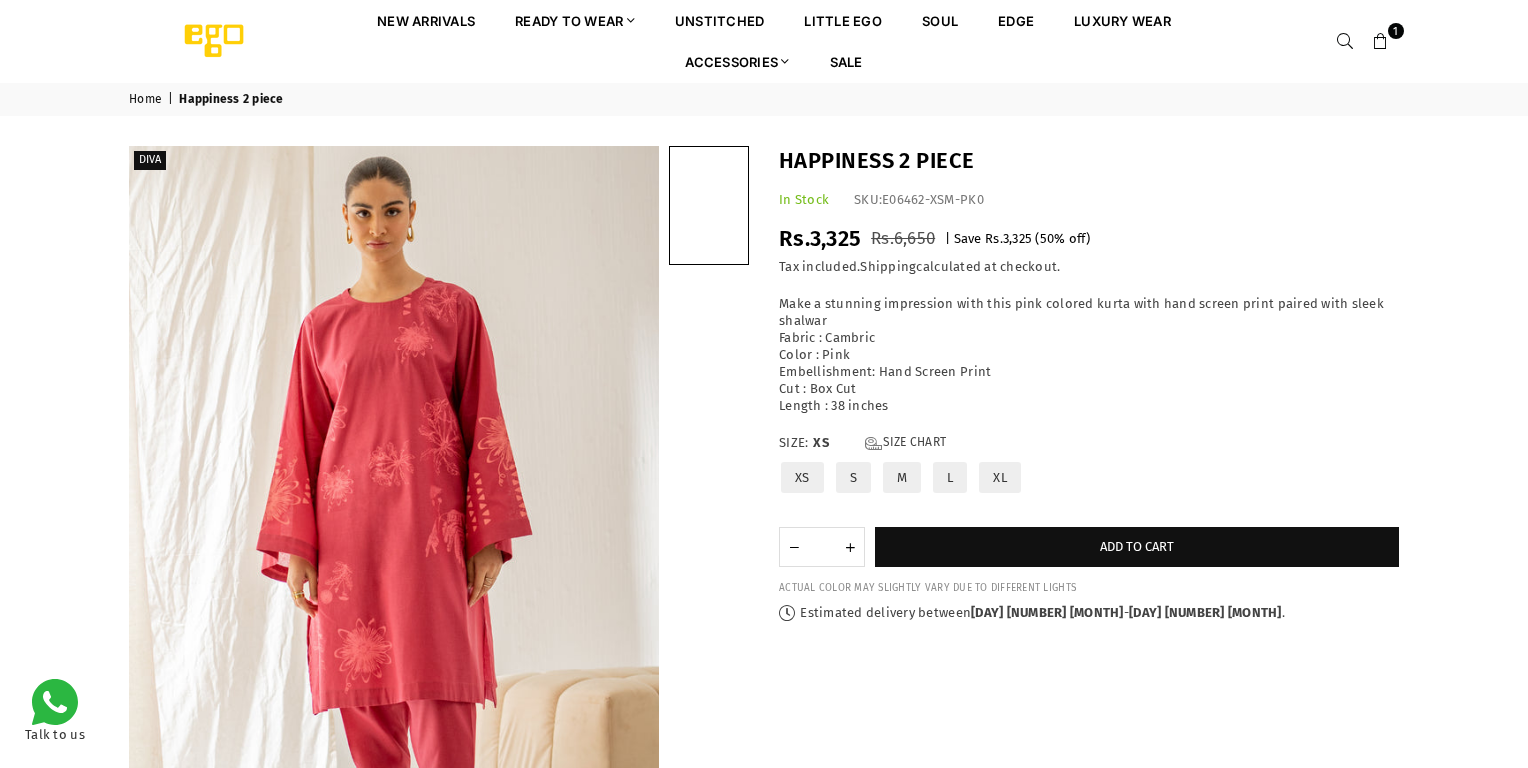 scroll, scrollTop: 0, scrollLeft: 0, axis: both 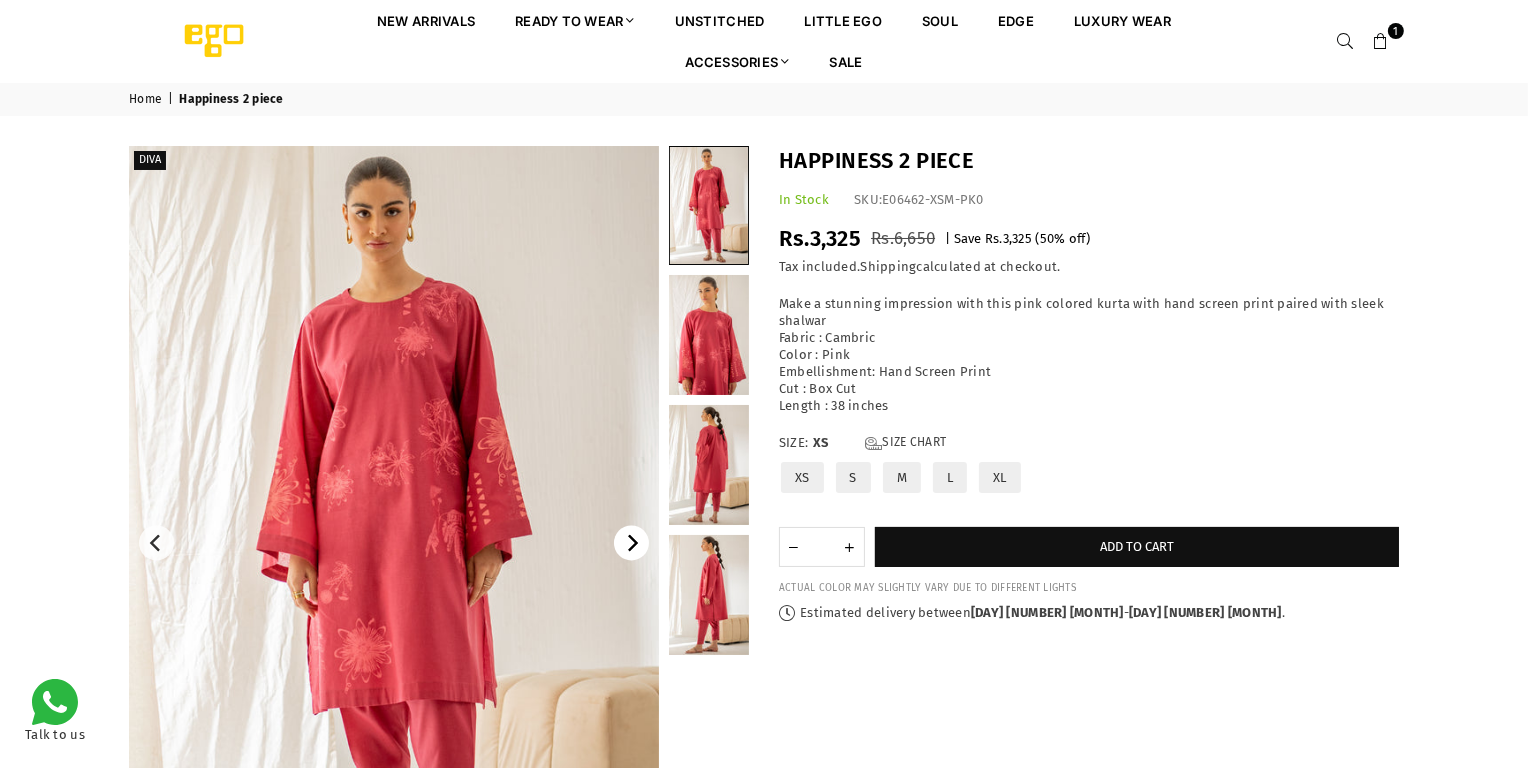 click 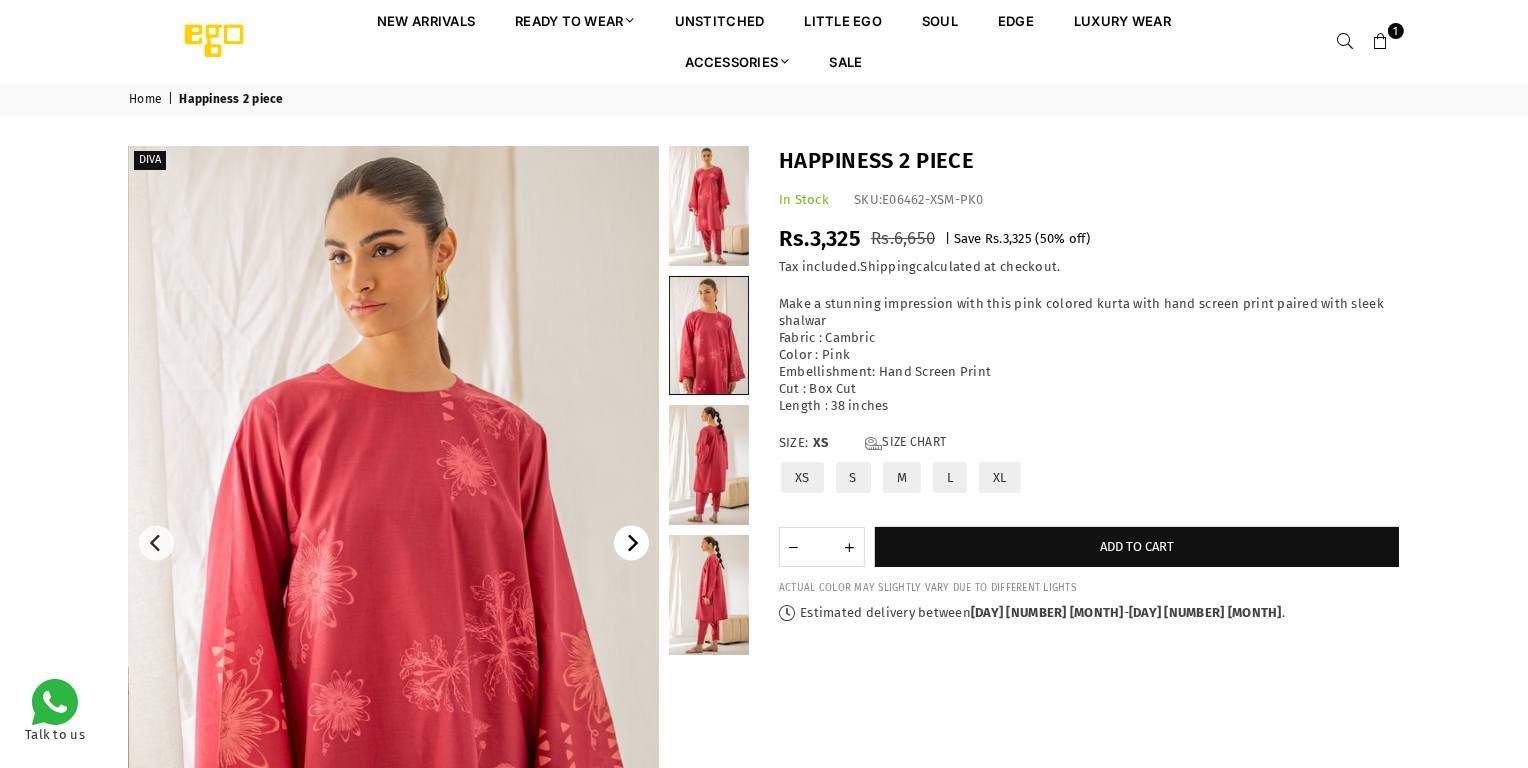 click 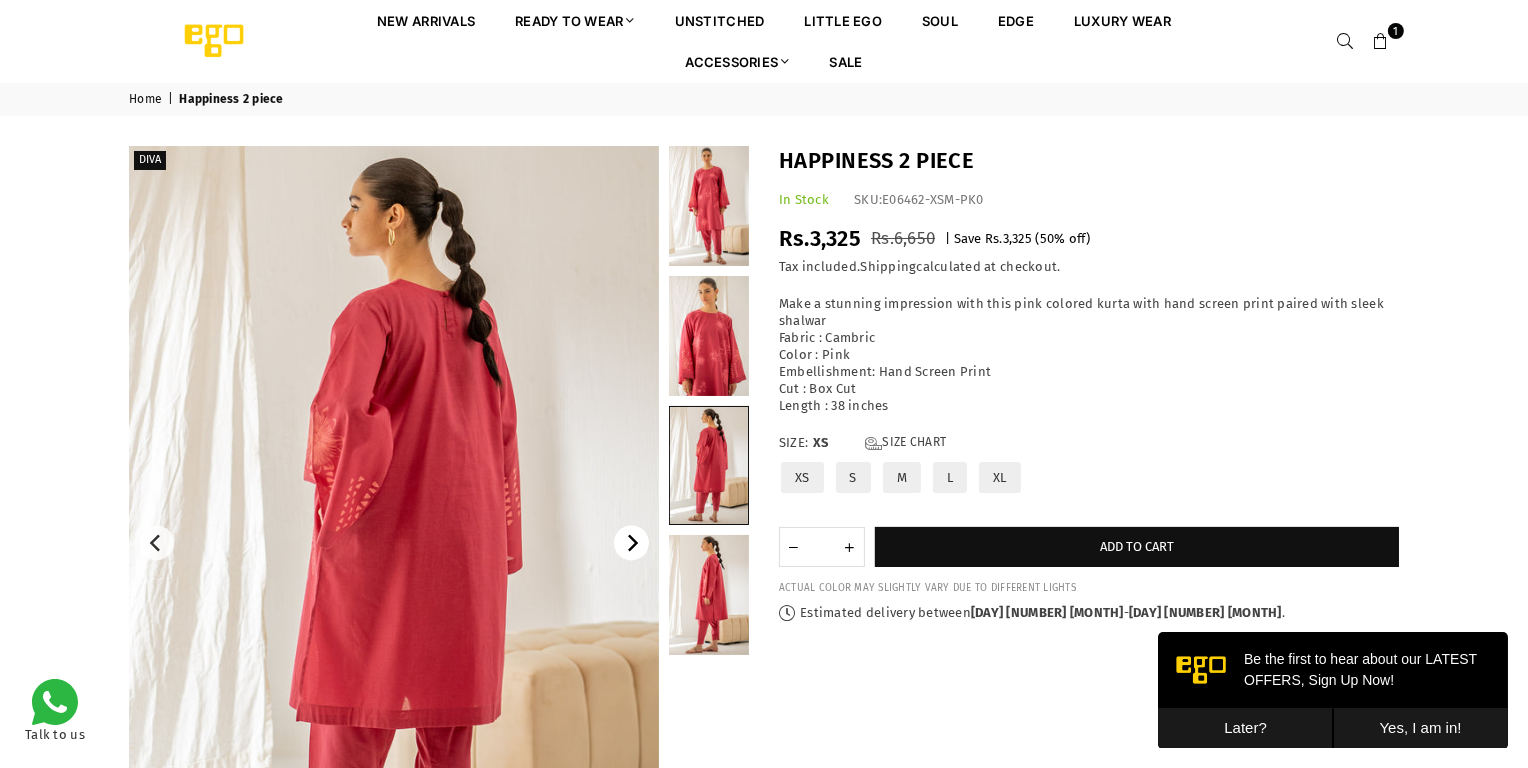 scroll, scrollTop: 0, scrollLeft: 0, axis: both 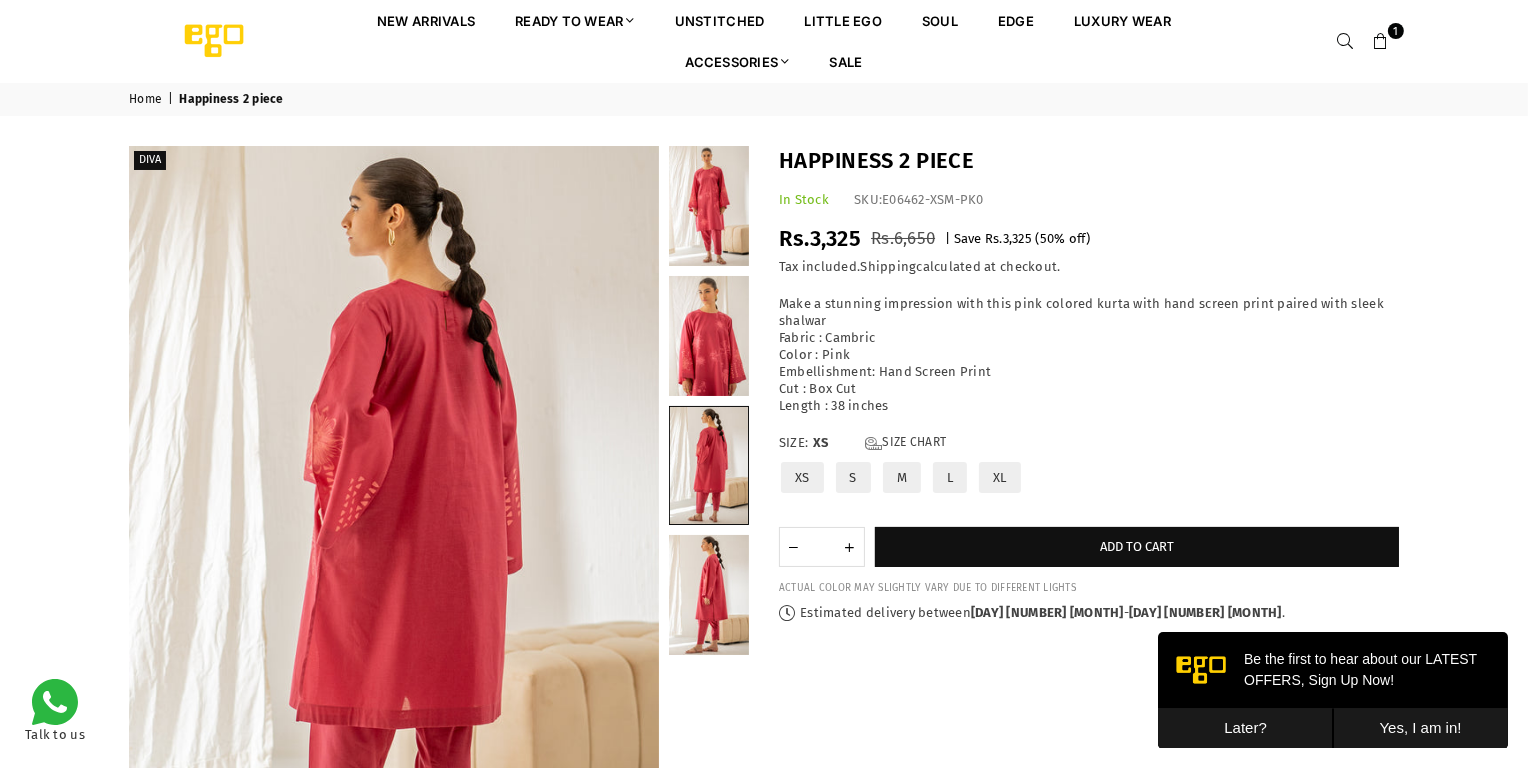 click on "Happiness 2 piece                                          In Stock                      SKU:  E06462-XSM-PK0                                                                       Regular price                        Rs.3,325                        Rs.6,650                                                                                        |                             Save                            Rs.3,325                            ( 50 % off)                                                                                   /                                                                                           Tax included.                       Shipping  calculated at checkout.                                                                                                     Make a stunning impression with this pink colored kurta with hand screen print paired with sleek shalwar  Fabric : Cambric Color : Pink Embellishment: Hand Screen Print Cut : Box Cut  Size:  XS" at bounding box center [1089, 384] 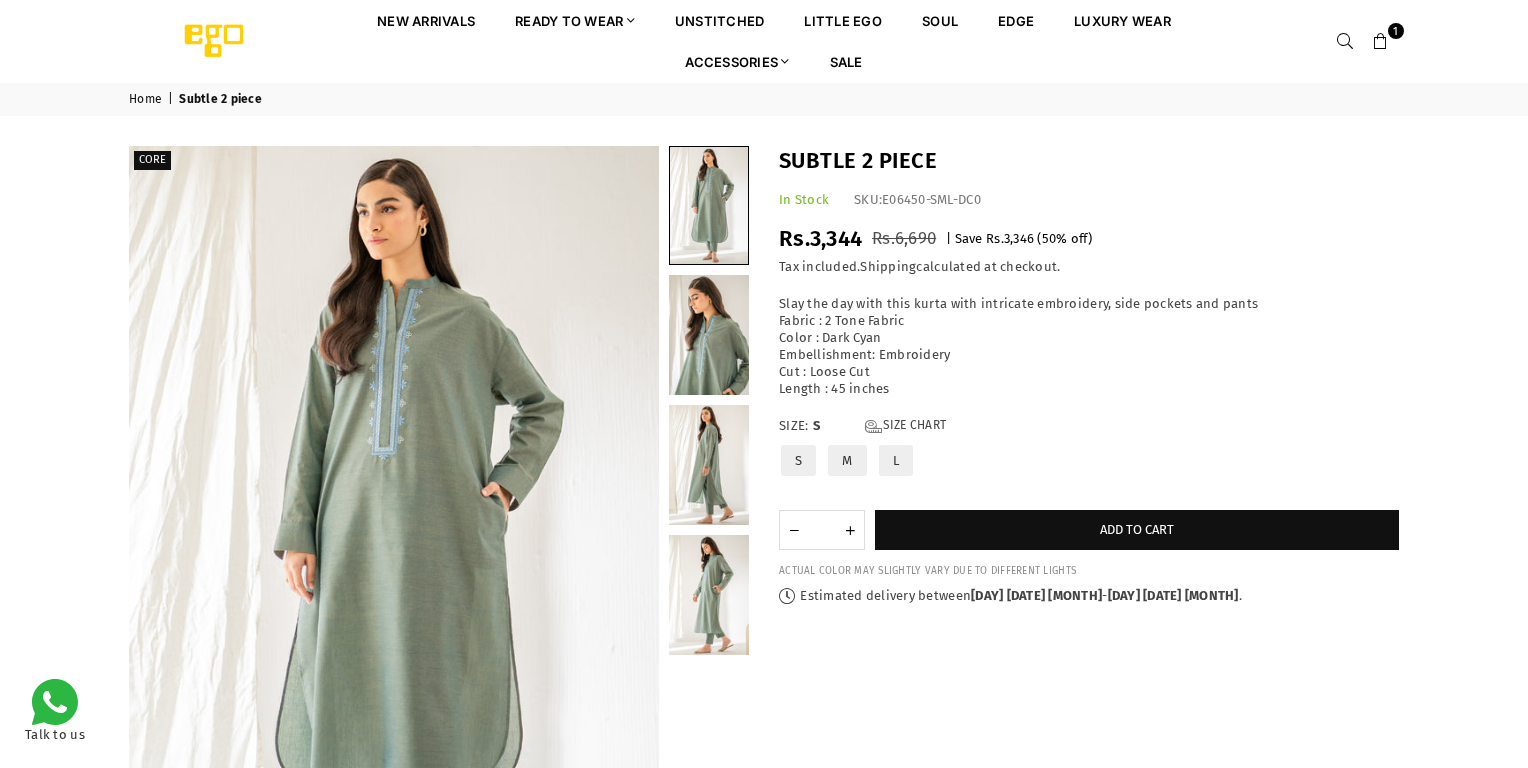 scroll, scrollTop: 0, scrollLeft: 0, axis: both 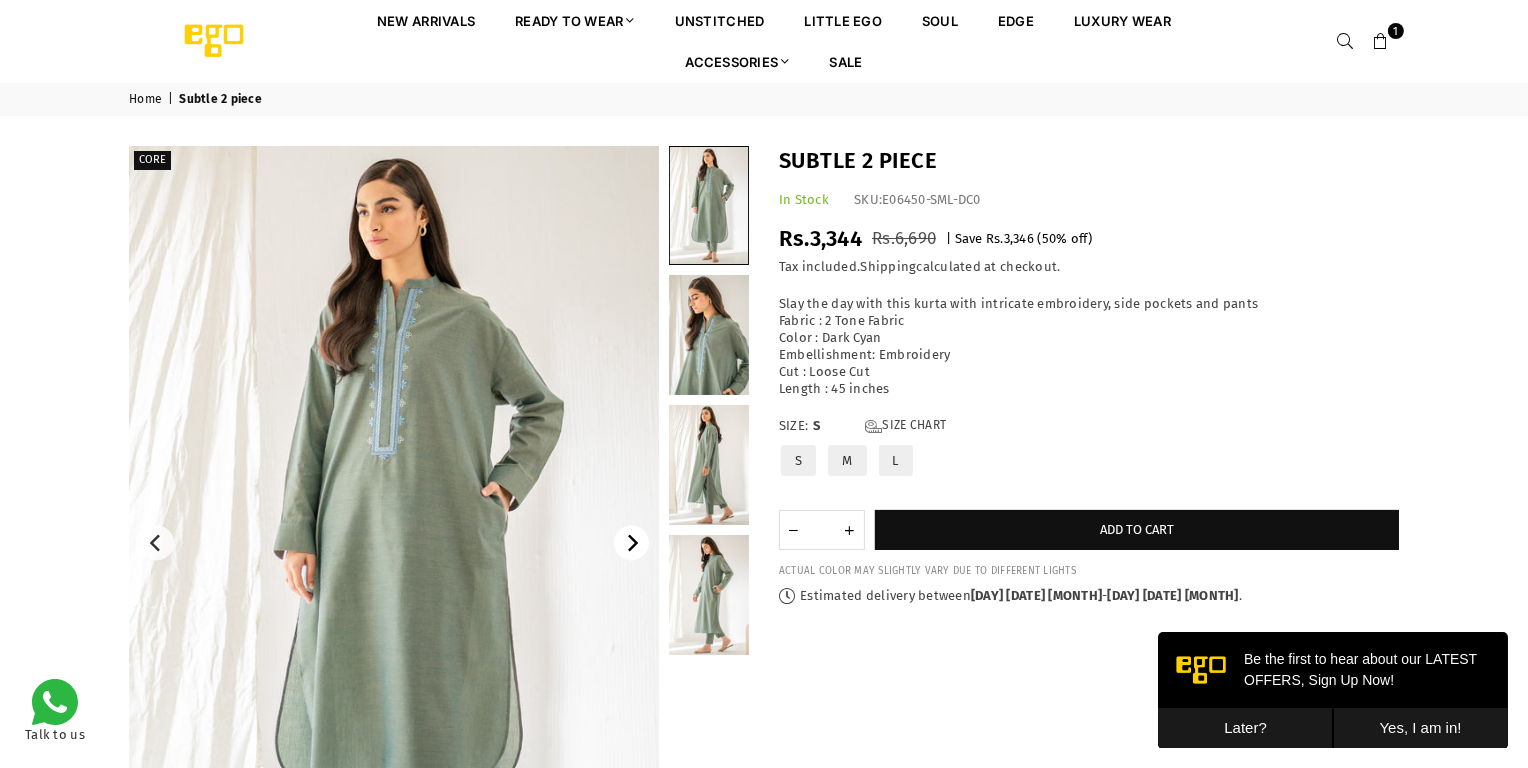 click 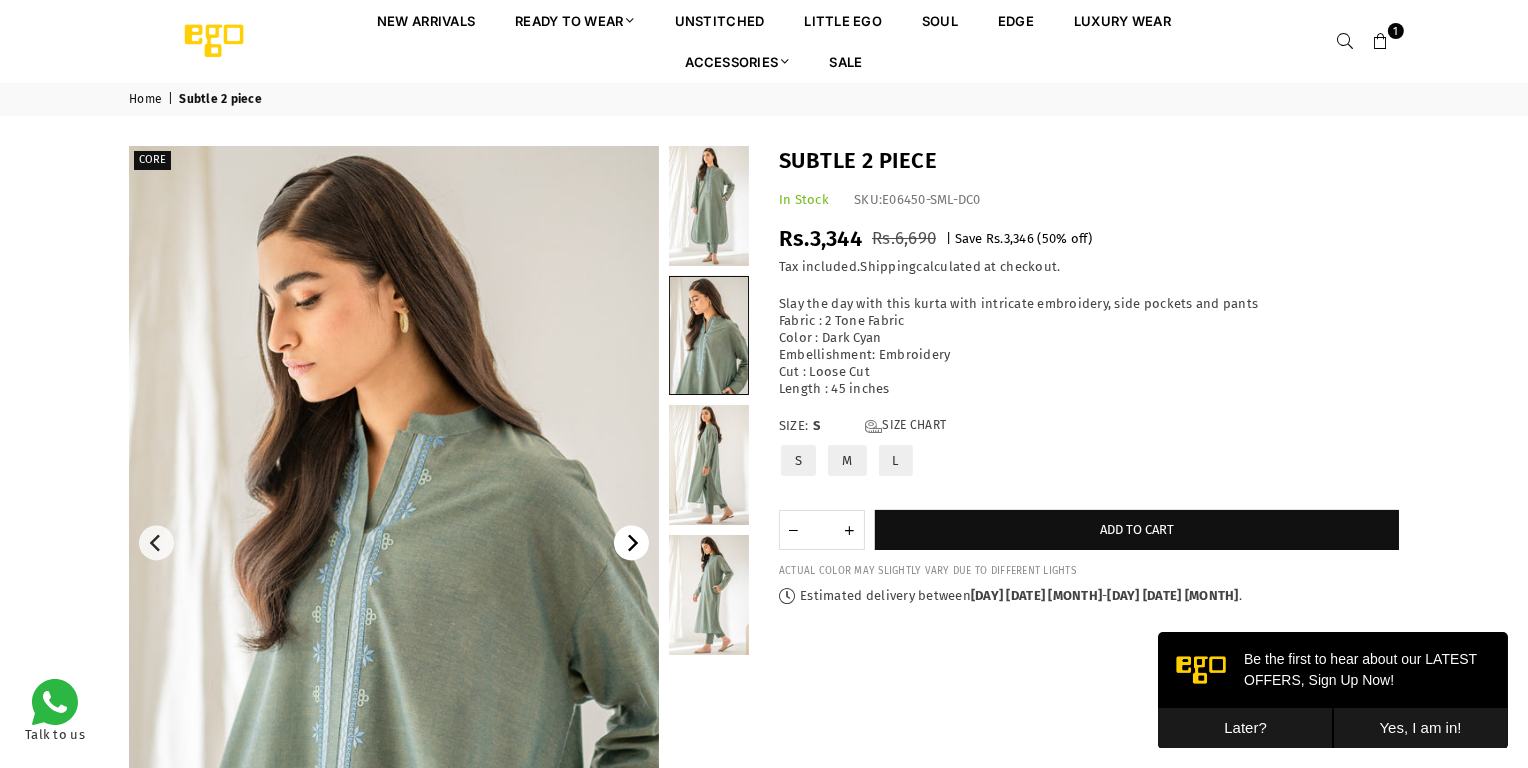click 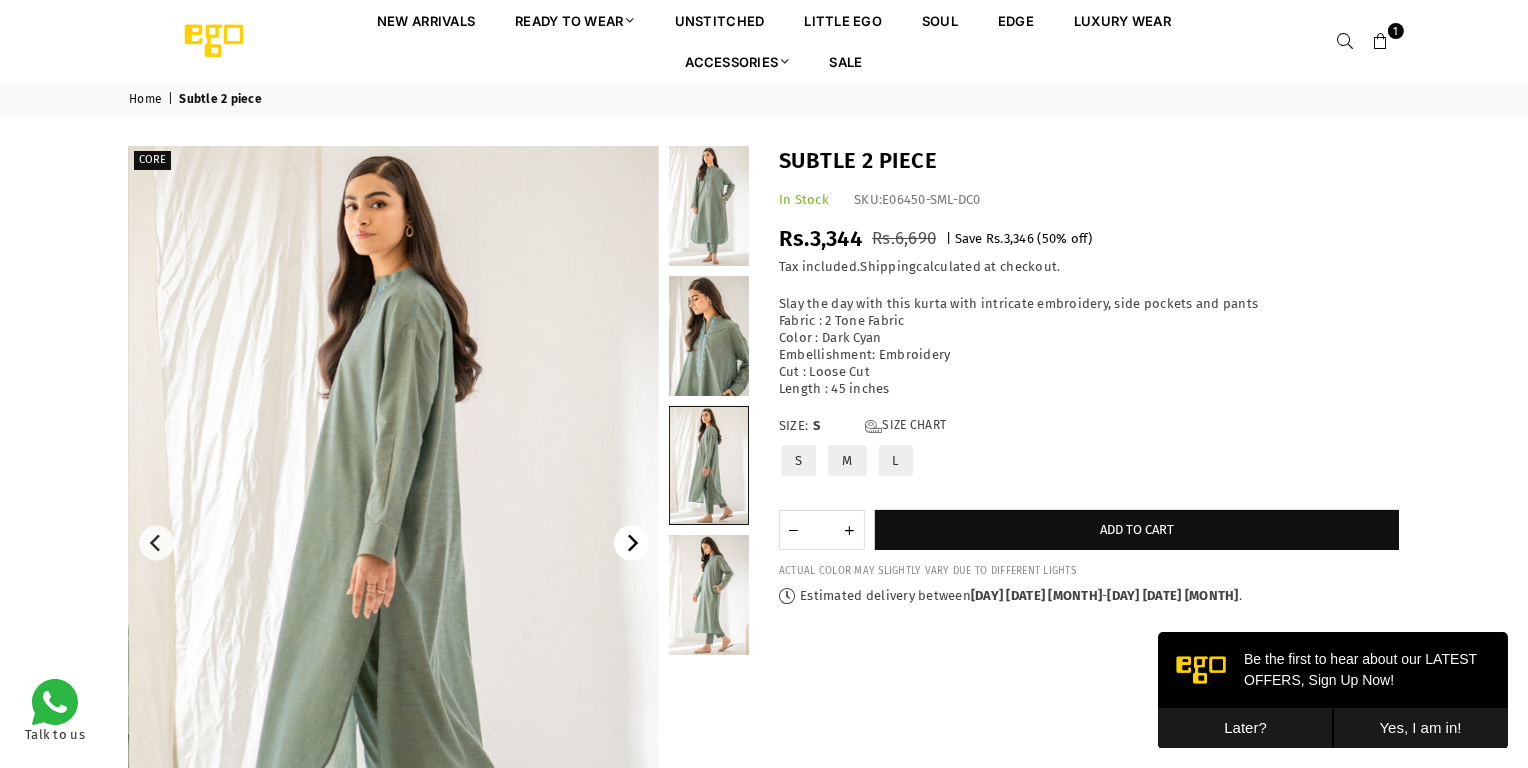 click 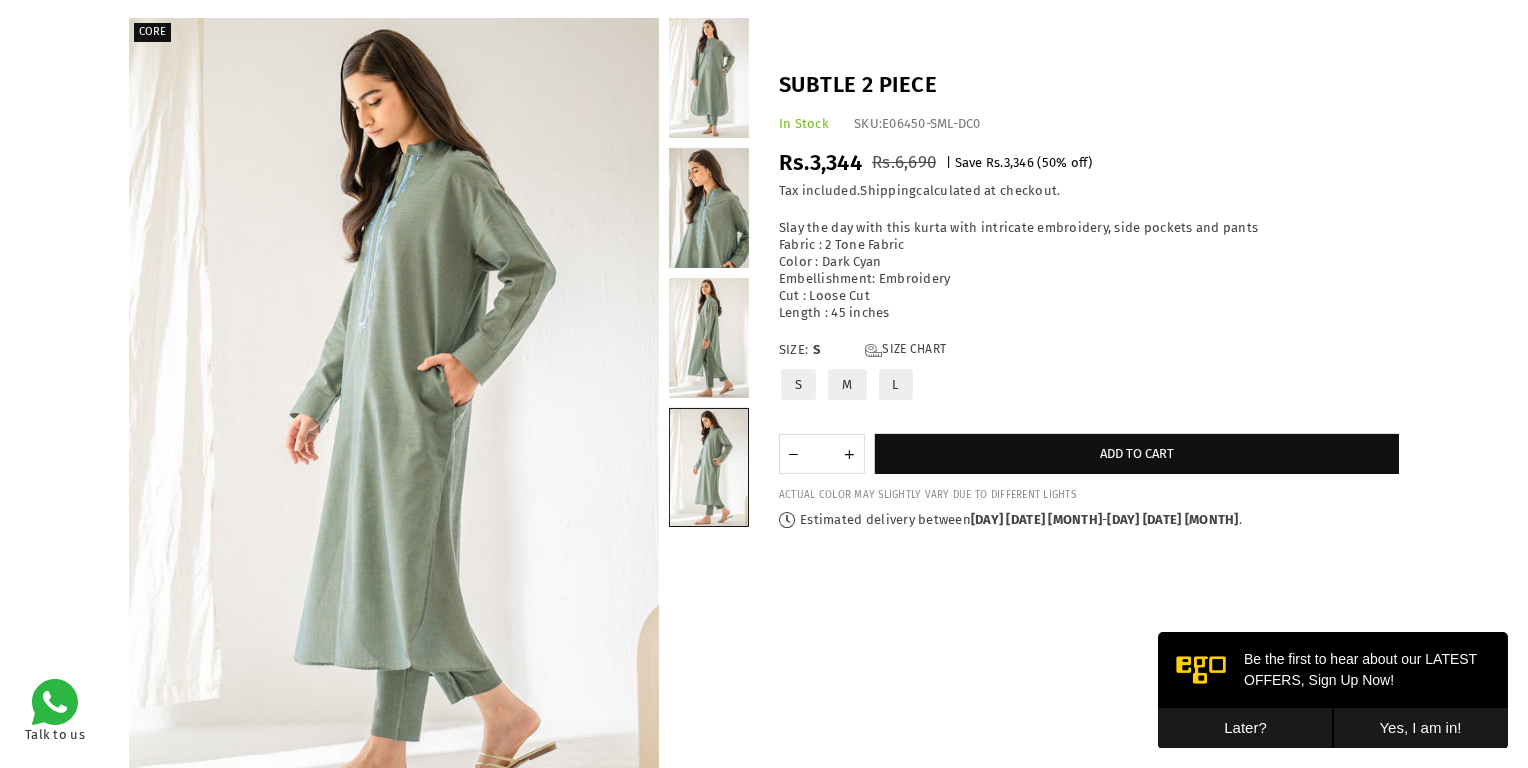 scroll, scrollTop: 81, scrollLeft: 0, axis: vertical 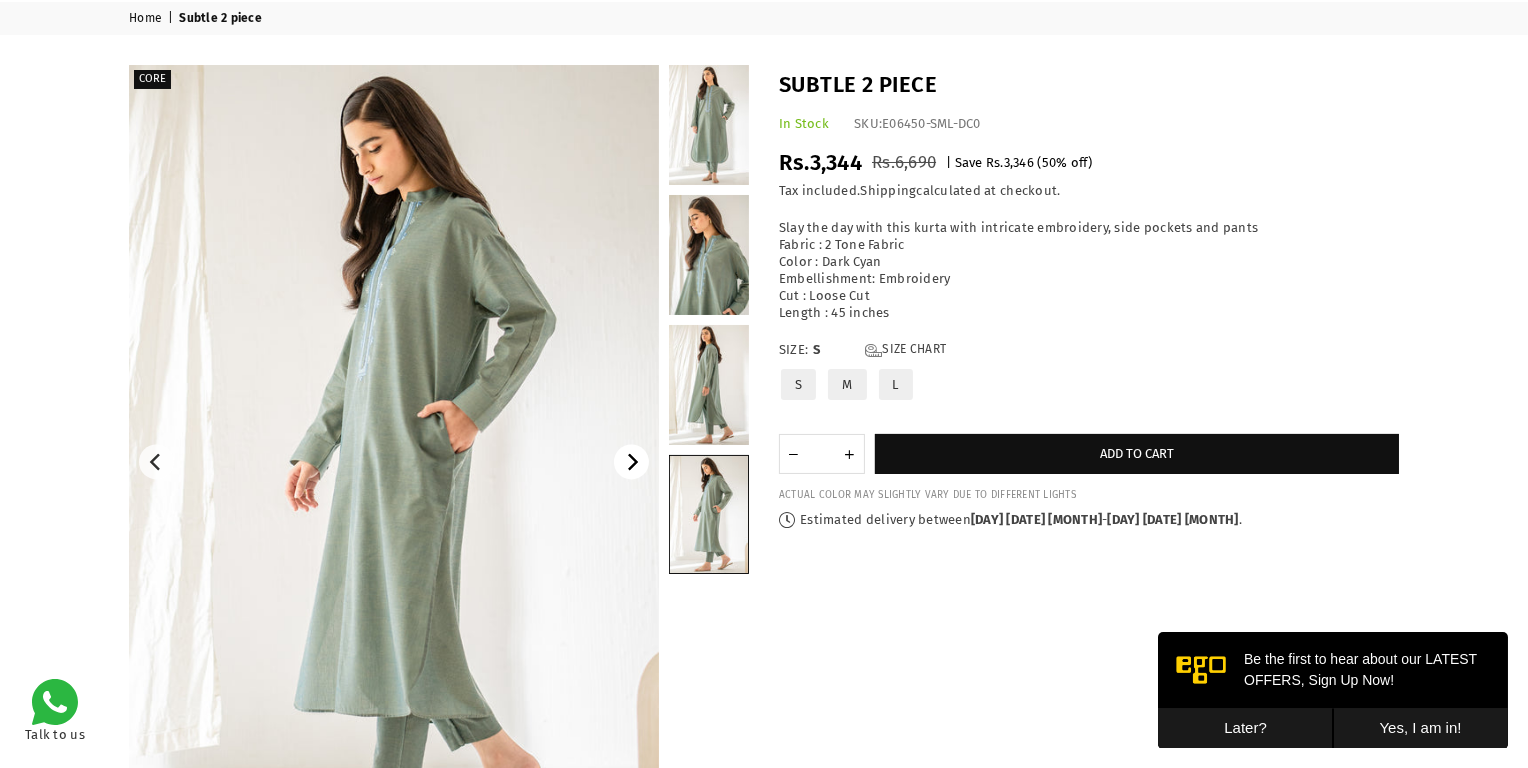 click at bounding box center (631, 462) 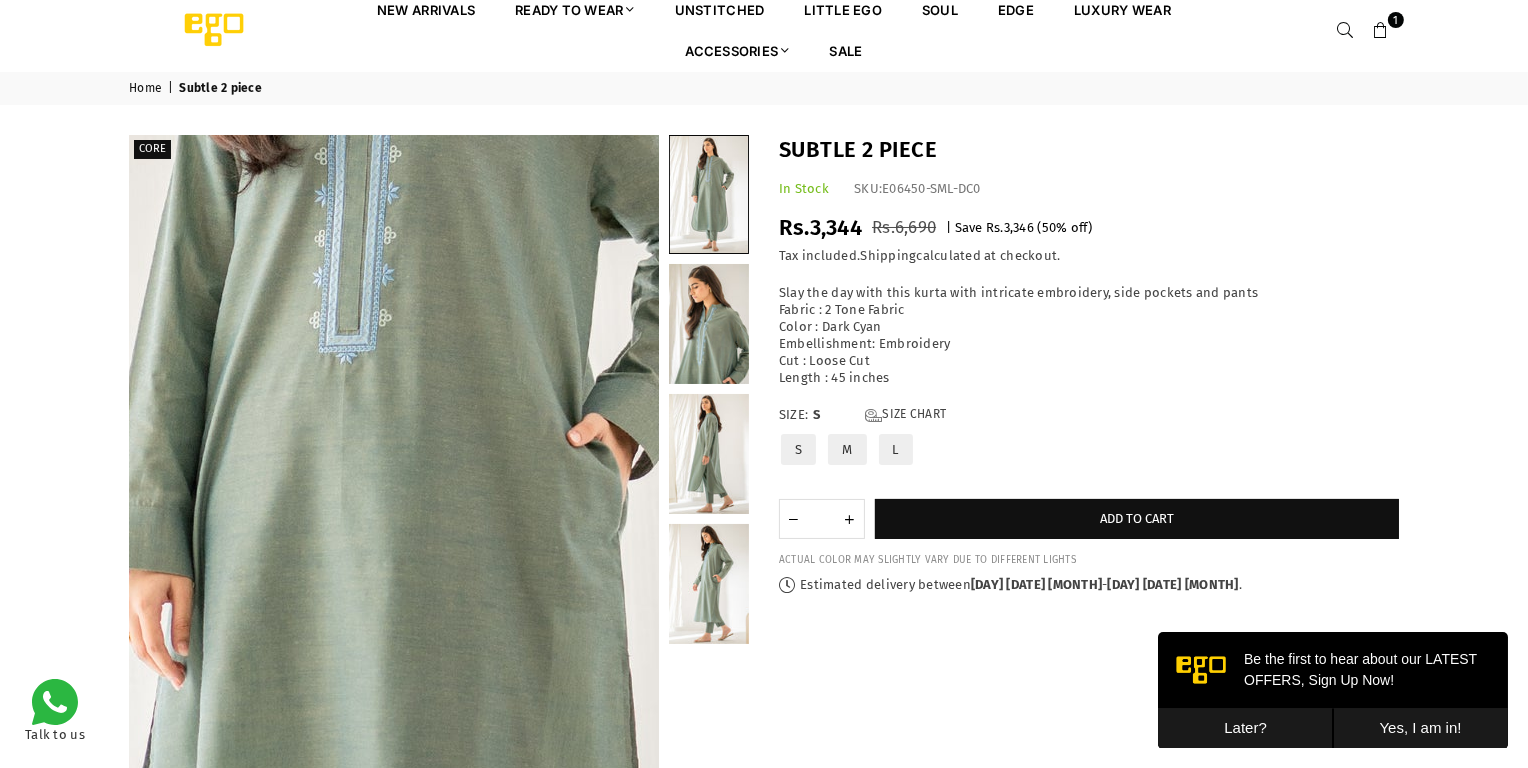 scroll, scrollTop: 0, scrollLeft: 0, axis: both 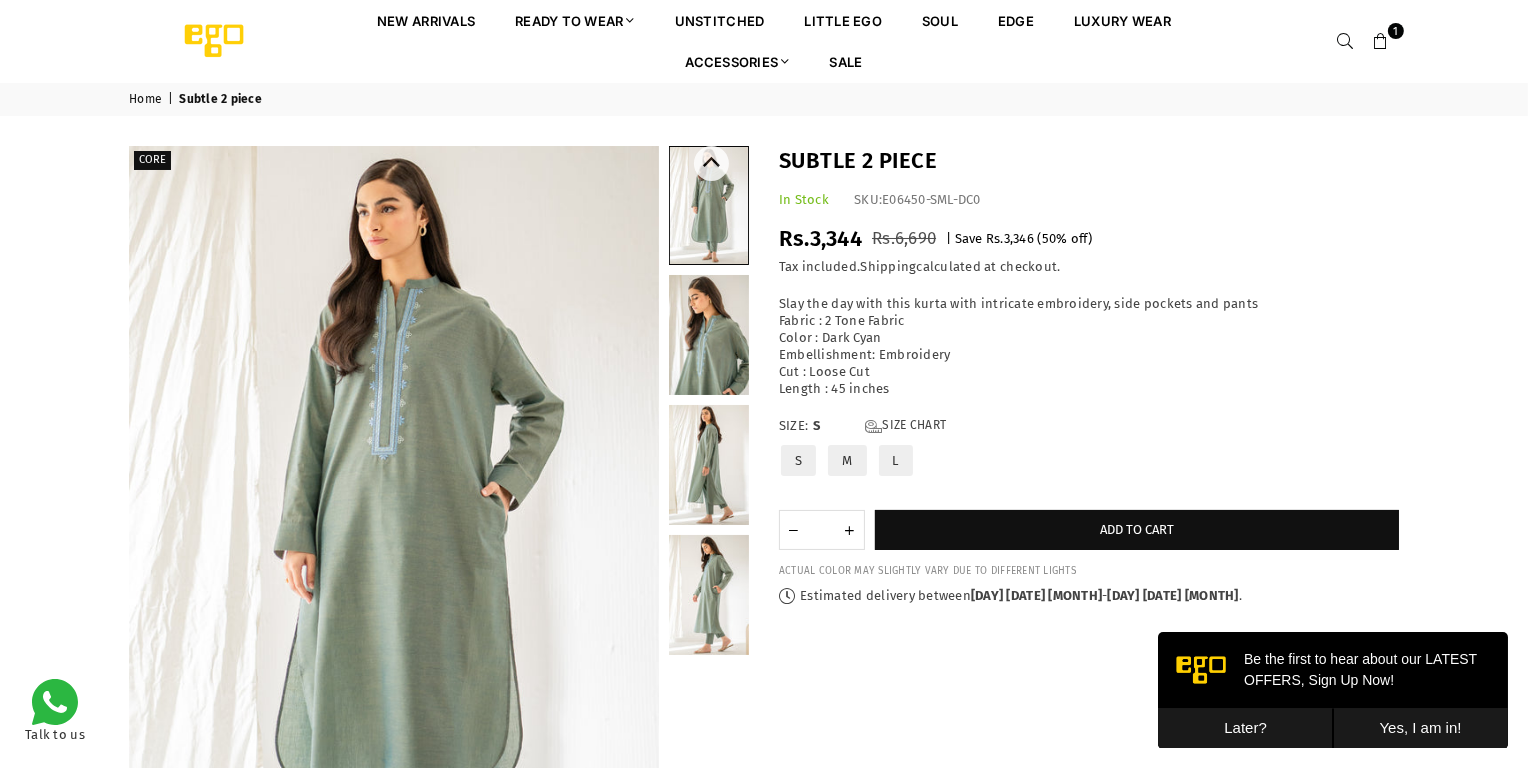 click at bounding box center (709, 335) 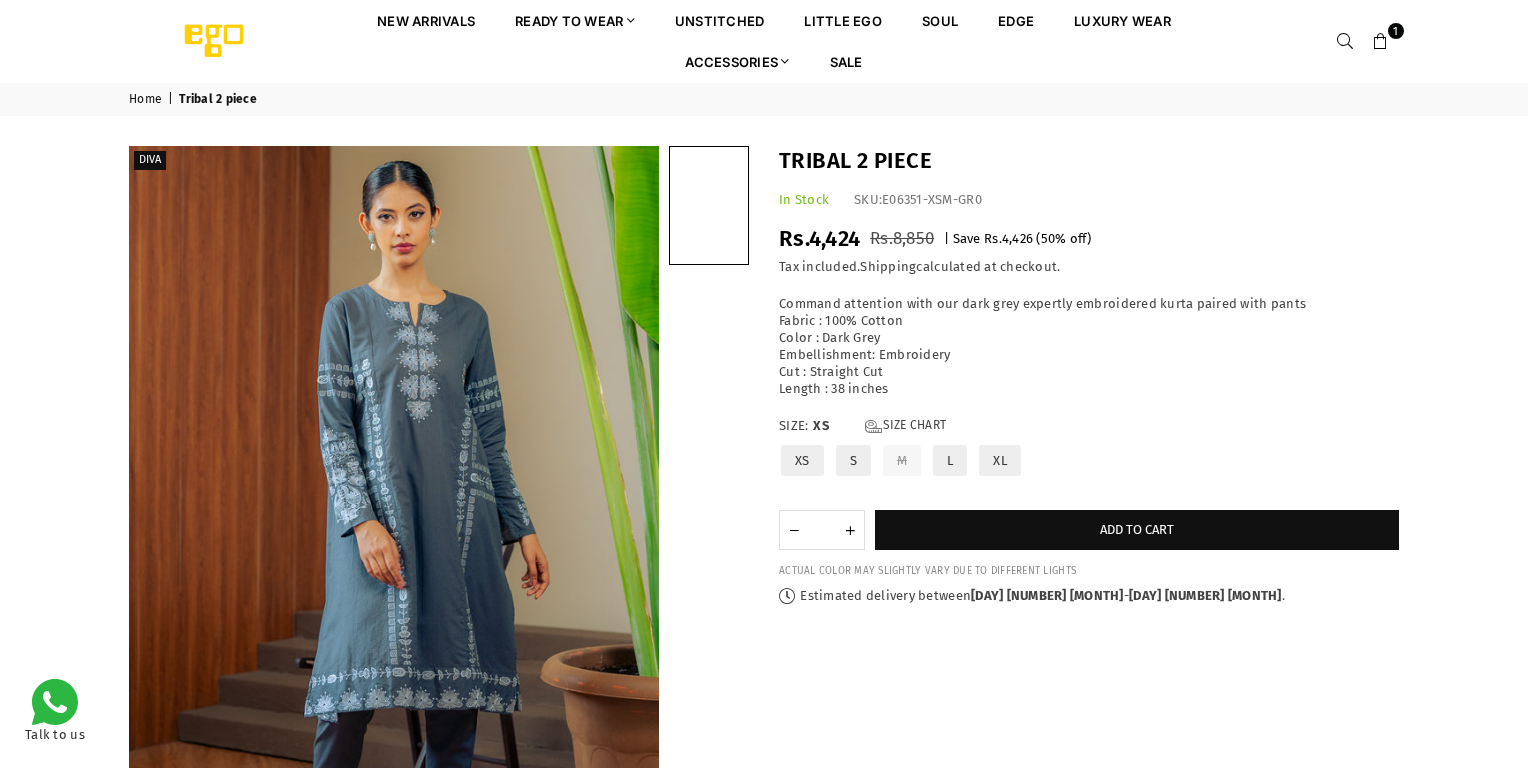 scroll, scrollTop: 0, scrollLeft: 0, axis: both 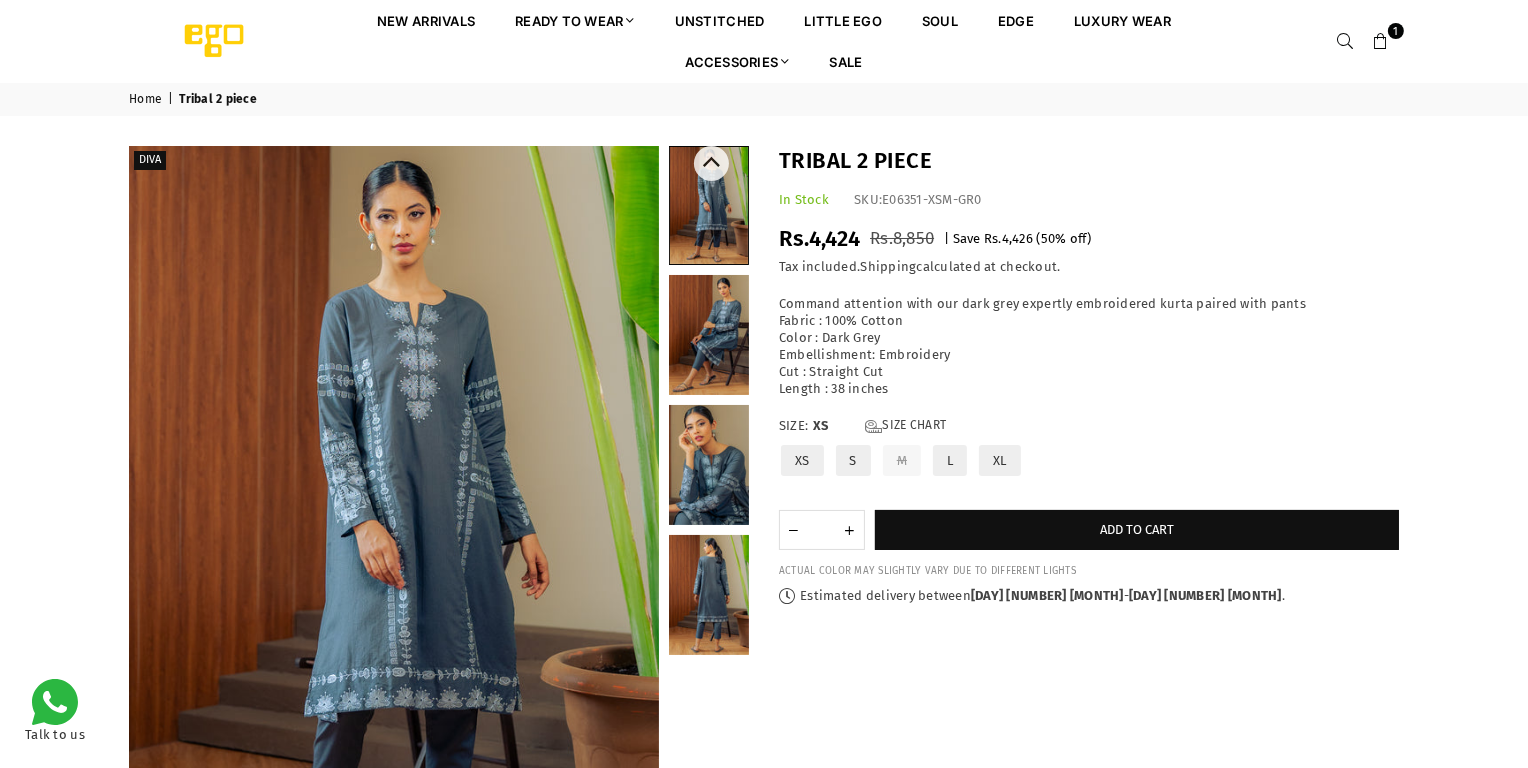 click at bounding box center (709, 335) 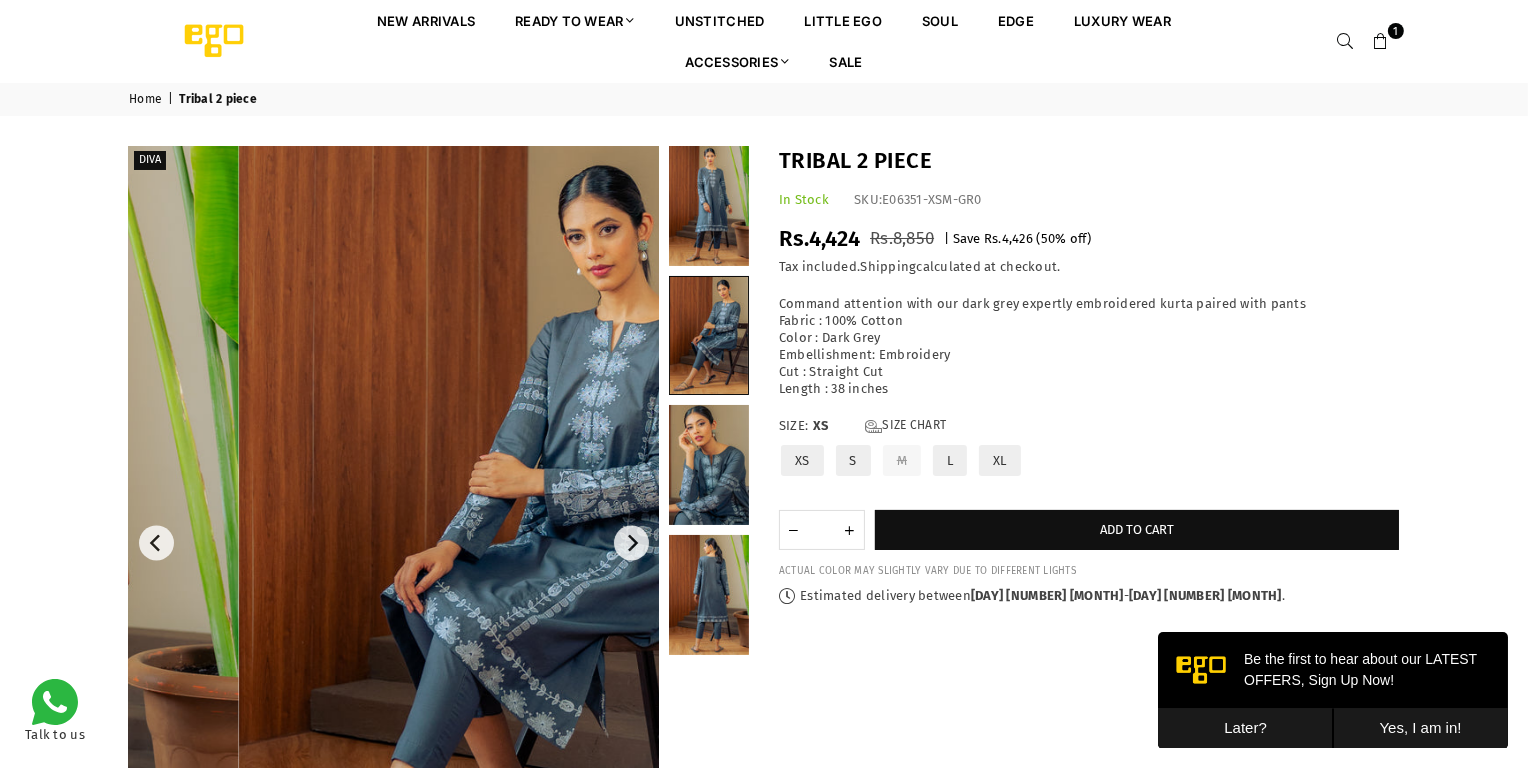 scroll, scrollTop: 0, scrollLeft: 0, axis: both 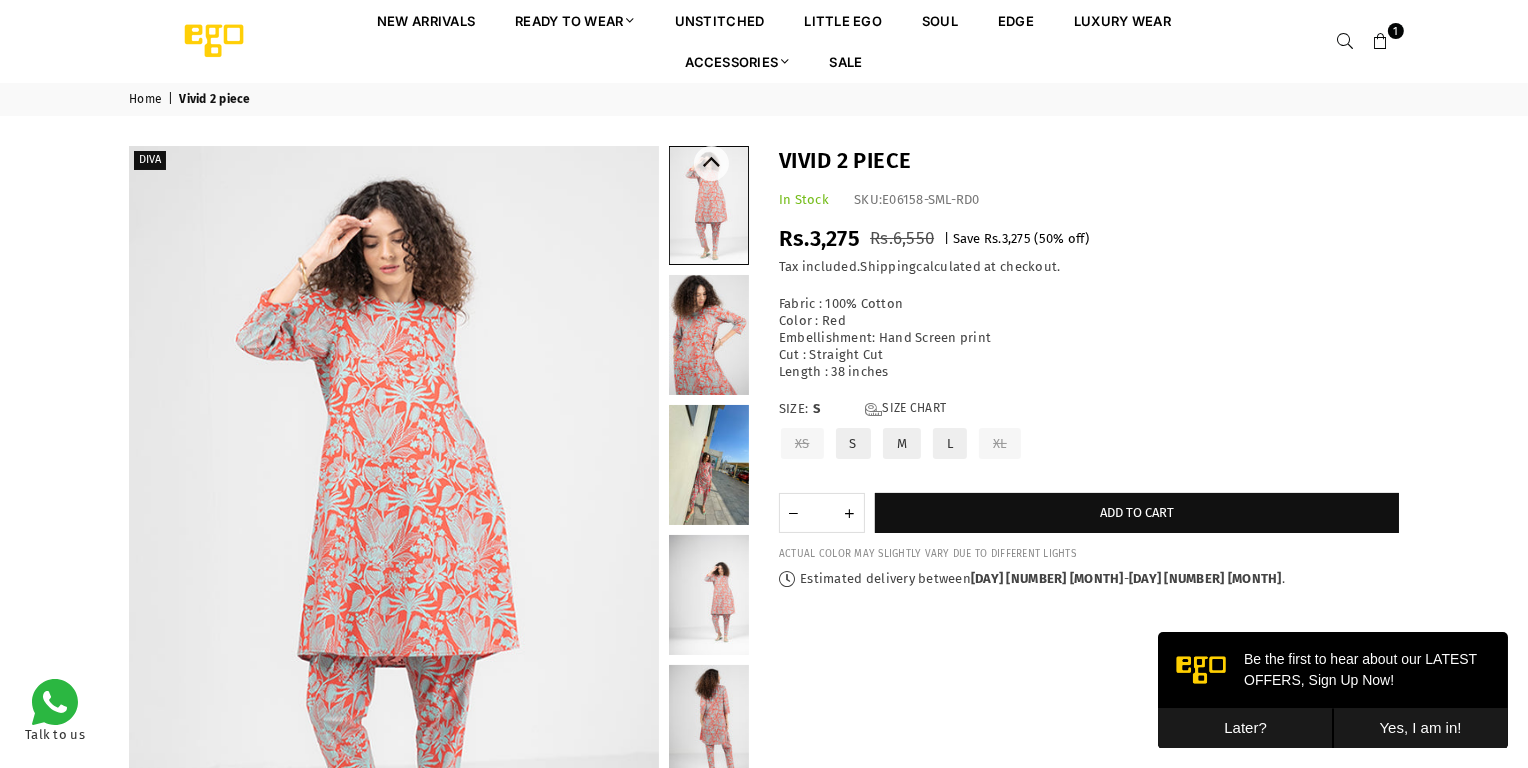 click at bounding box center (709, 595) 